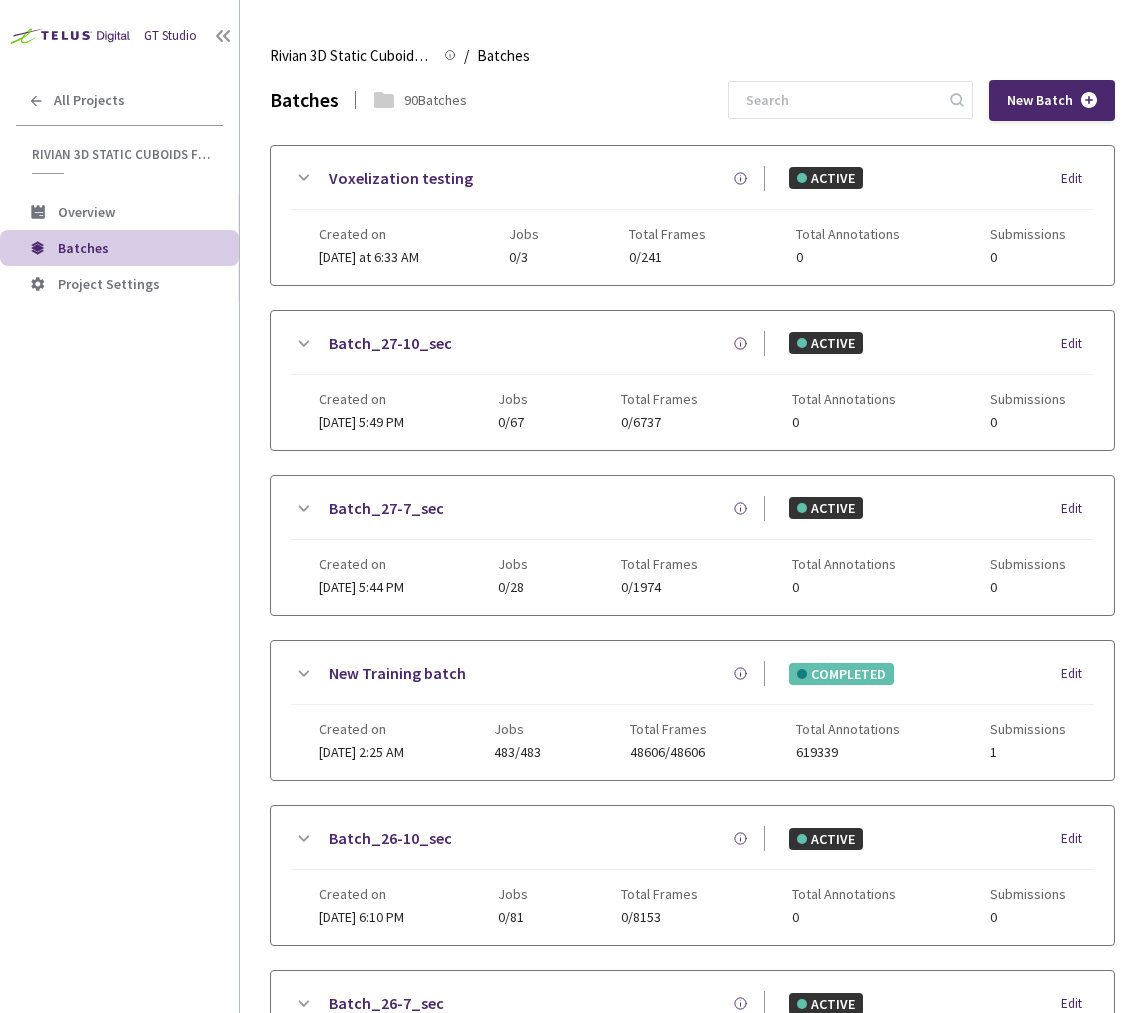 scroll, scrollTop: 0, scrollLeft: 0, axis: both 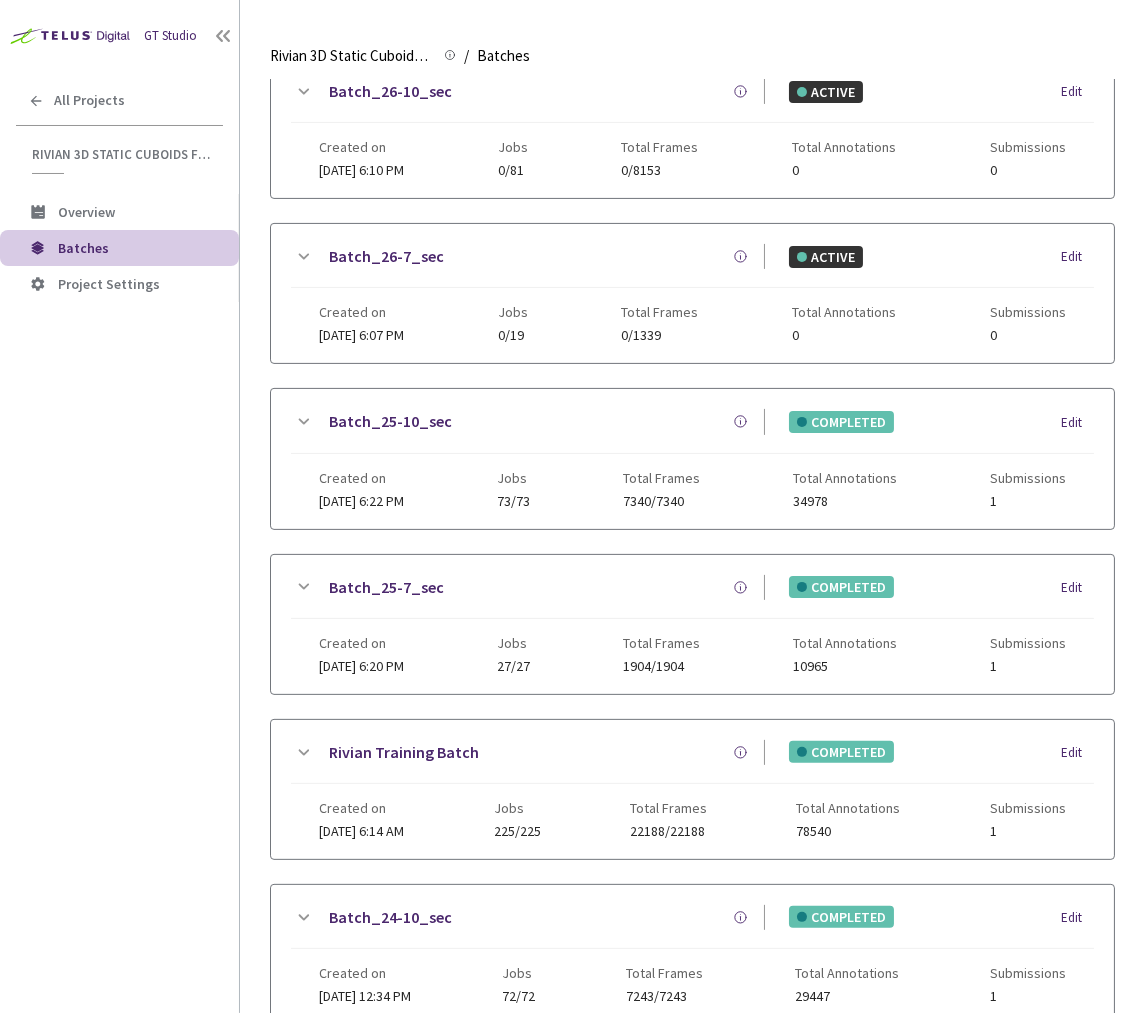 click on "GT Studio All Projects Rivian 3D Static Cuboids fixed[2024-25] Rivian 3D Static Cuboids fixed[2024-25] Overview Batches Project Settings" at bounding box center [119, 476] 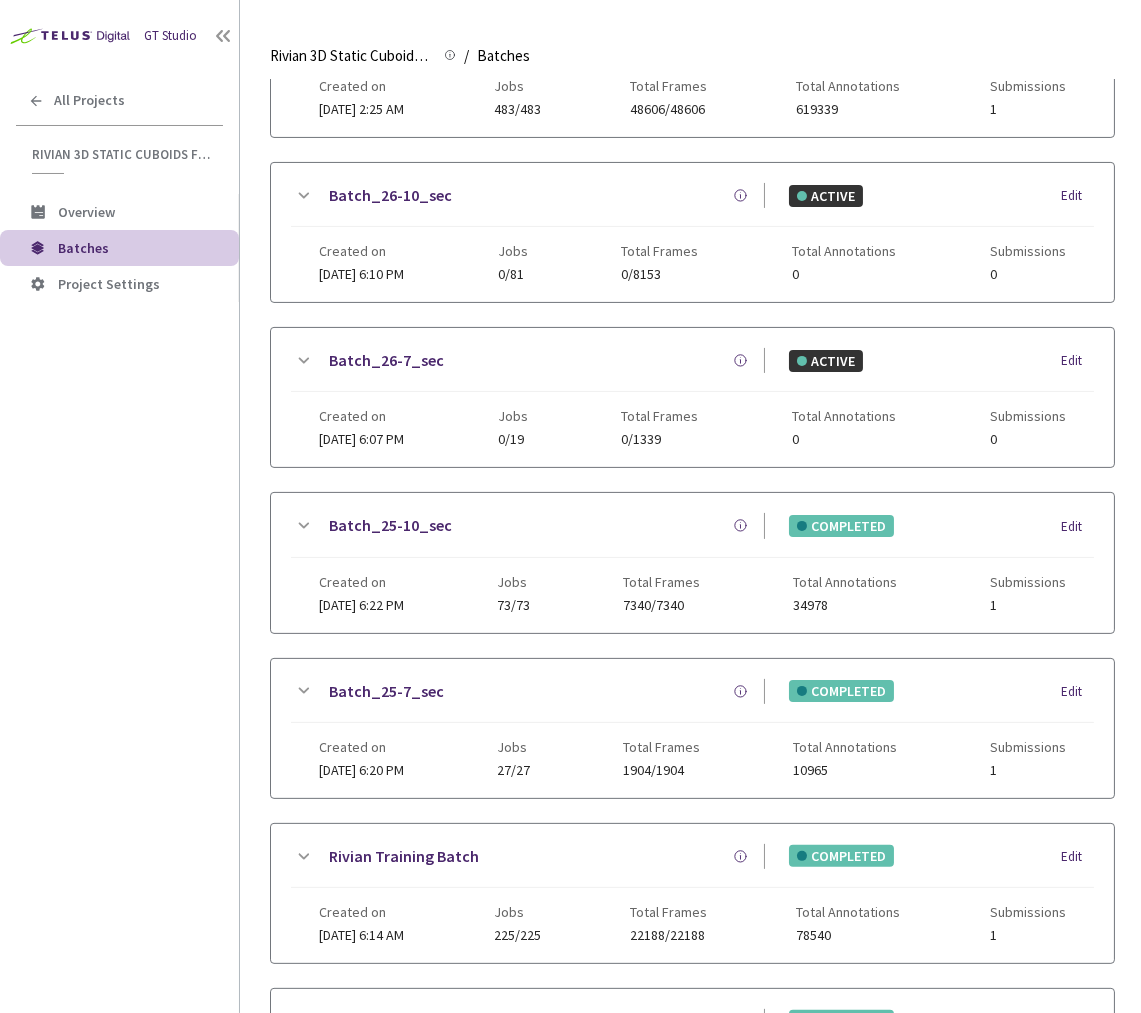 scroll, scrollTop: 530, scrollLeft: 0, axis: vertical 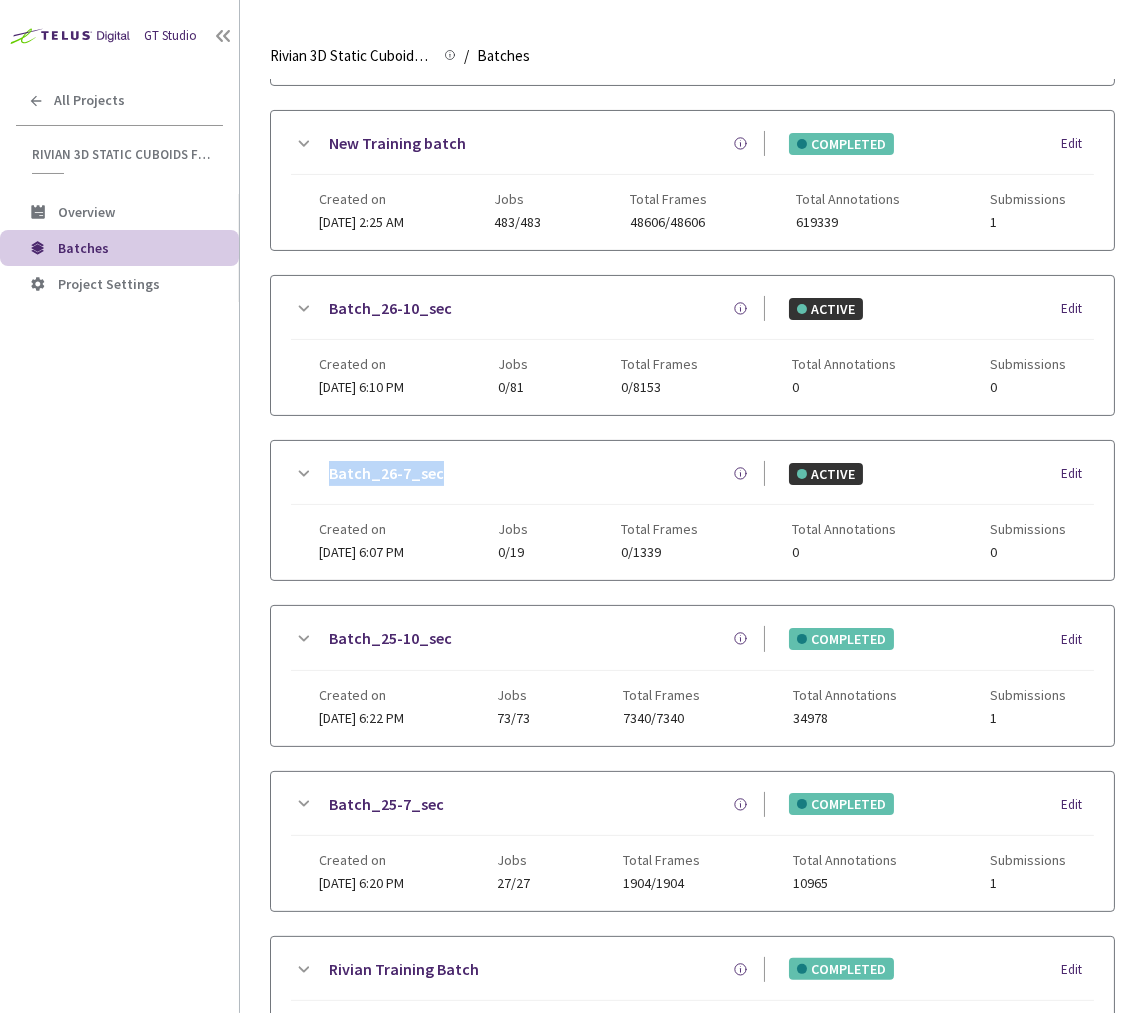 drag, startPoint x: 323, startPoint y: 461, endPoint x: 476, endPoint y: 467, distance: 153.1176 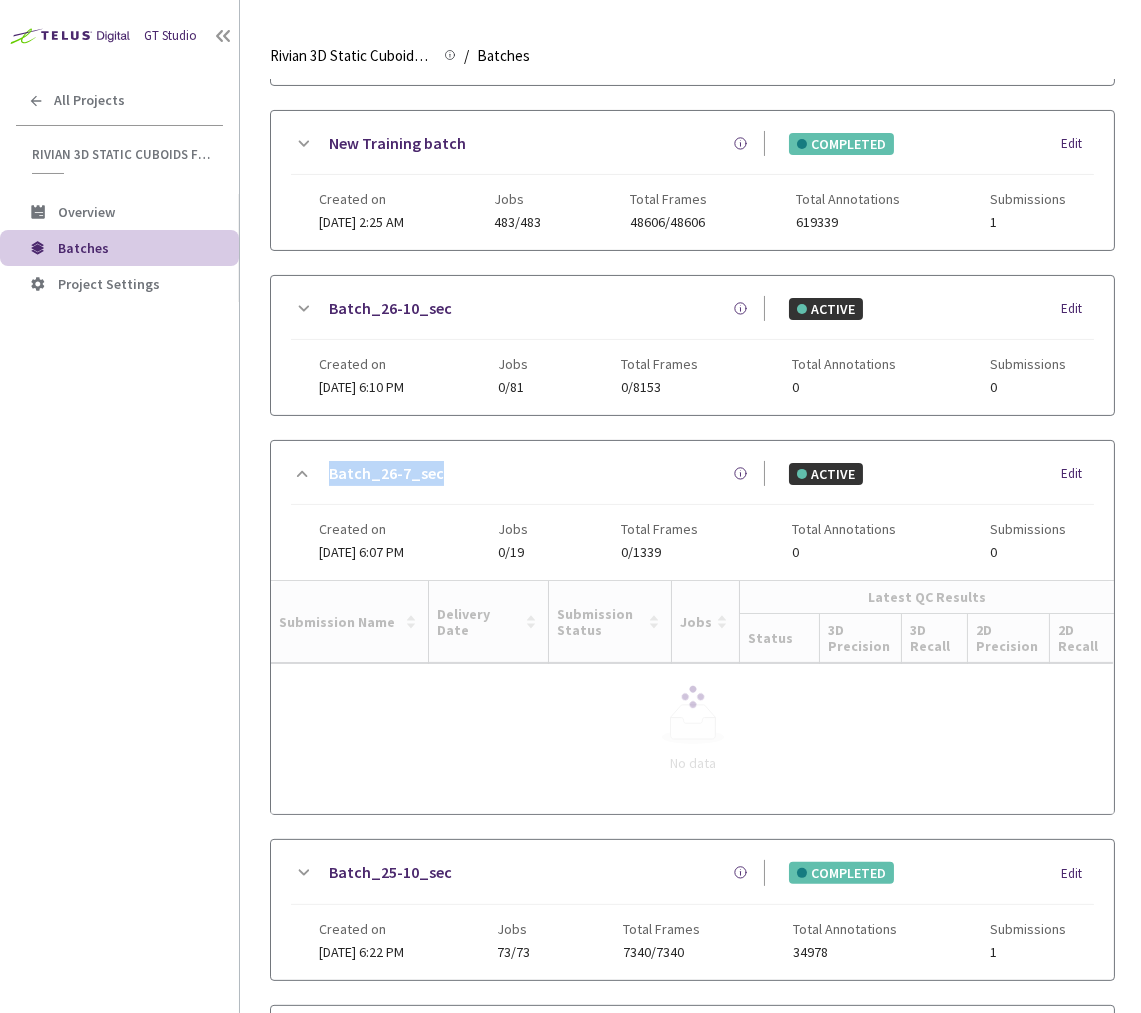 copy on "Batch_26-7_sec" 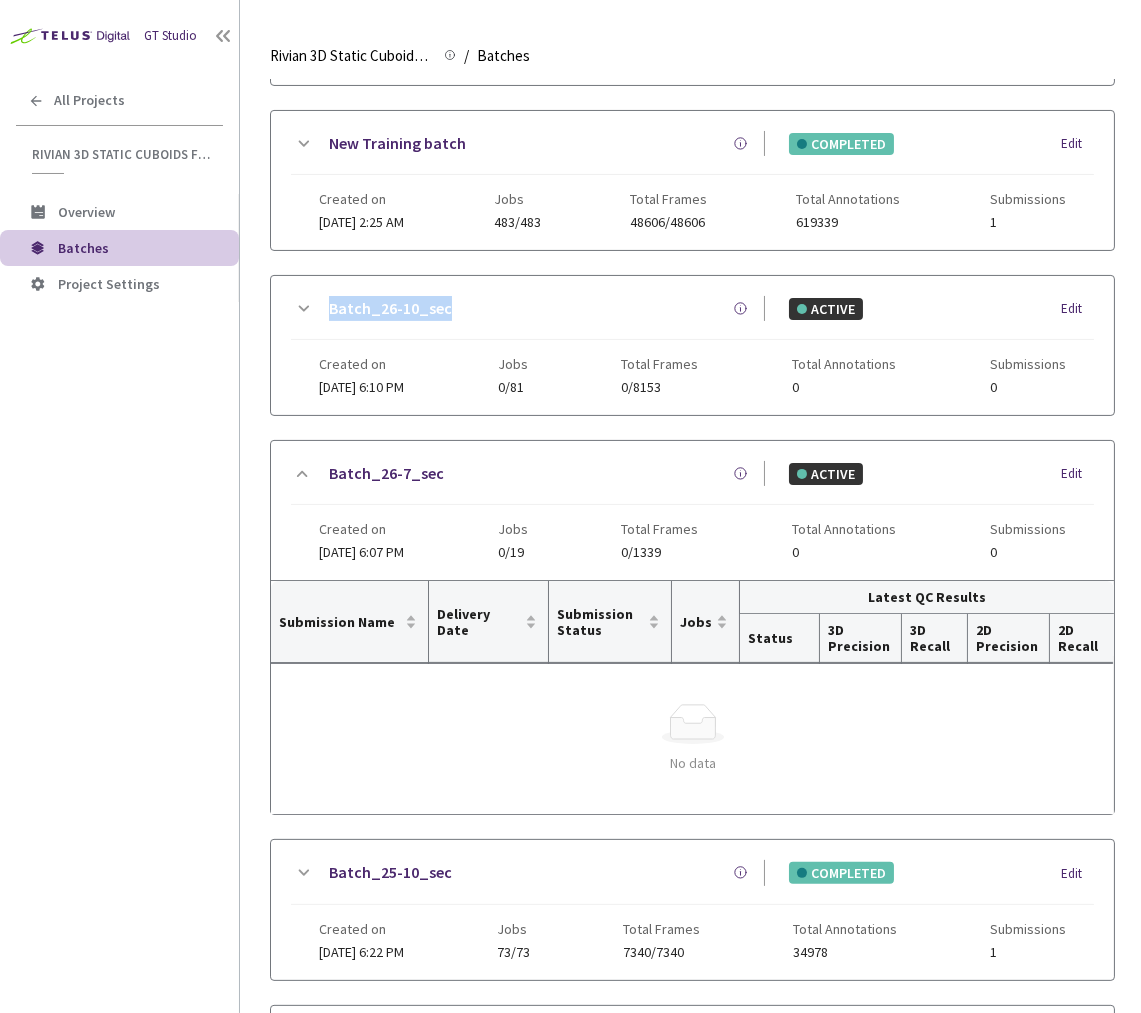 drag, startPoint x: 475, startPoint y: 315, endPoint x: 329, endPoint y: 305, distance: 146.34207 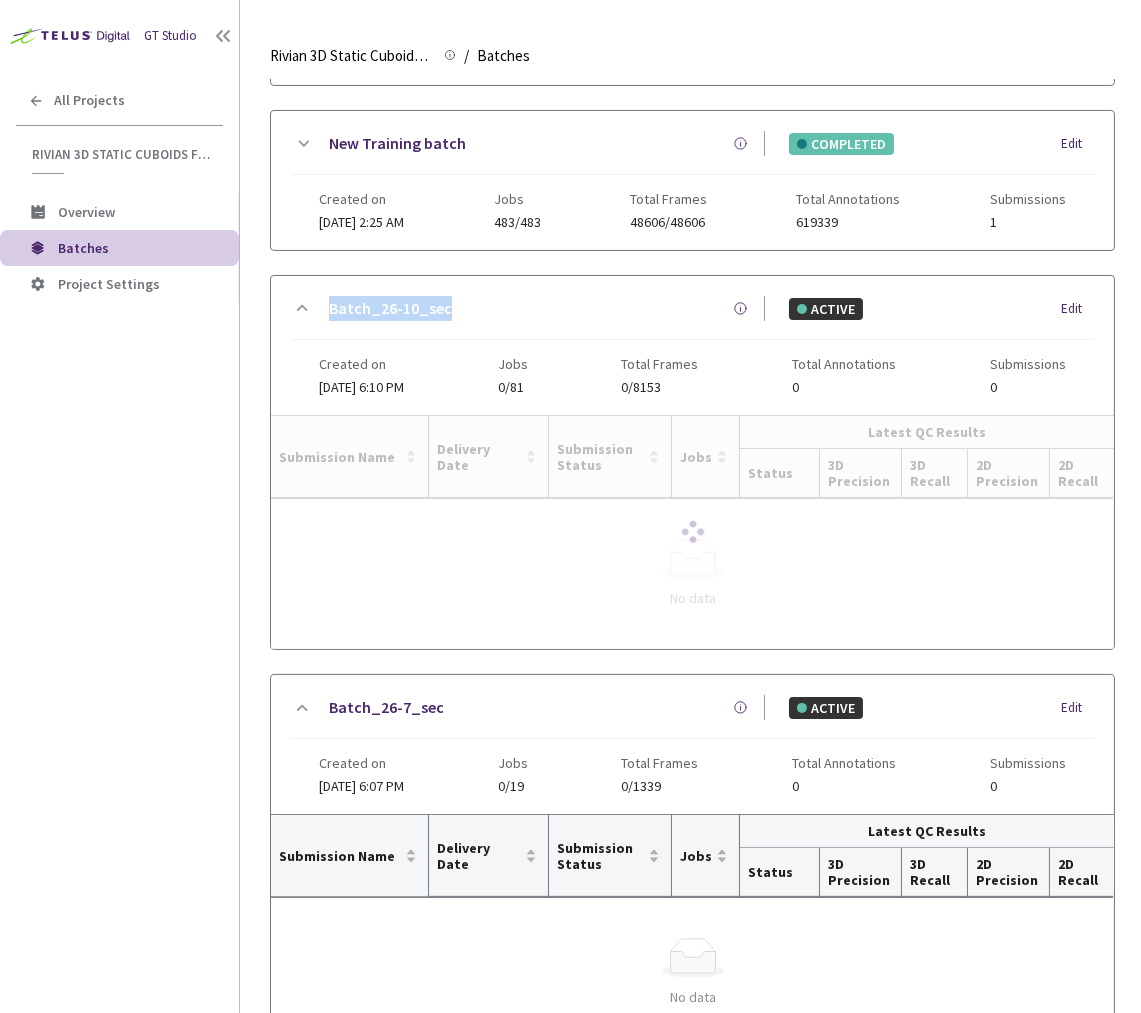 copy on "Batch_26-10_sec" 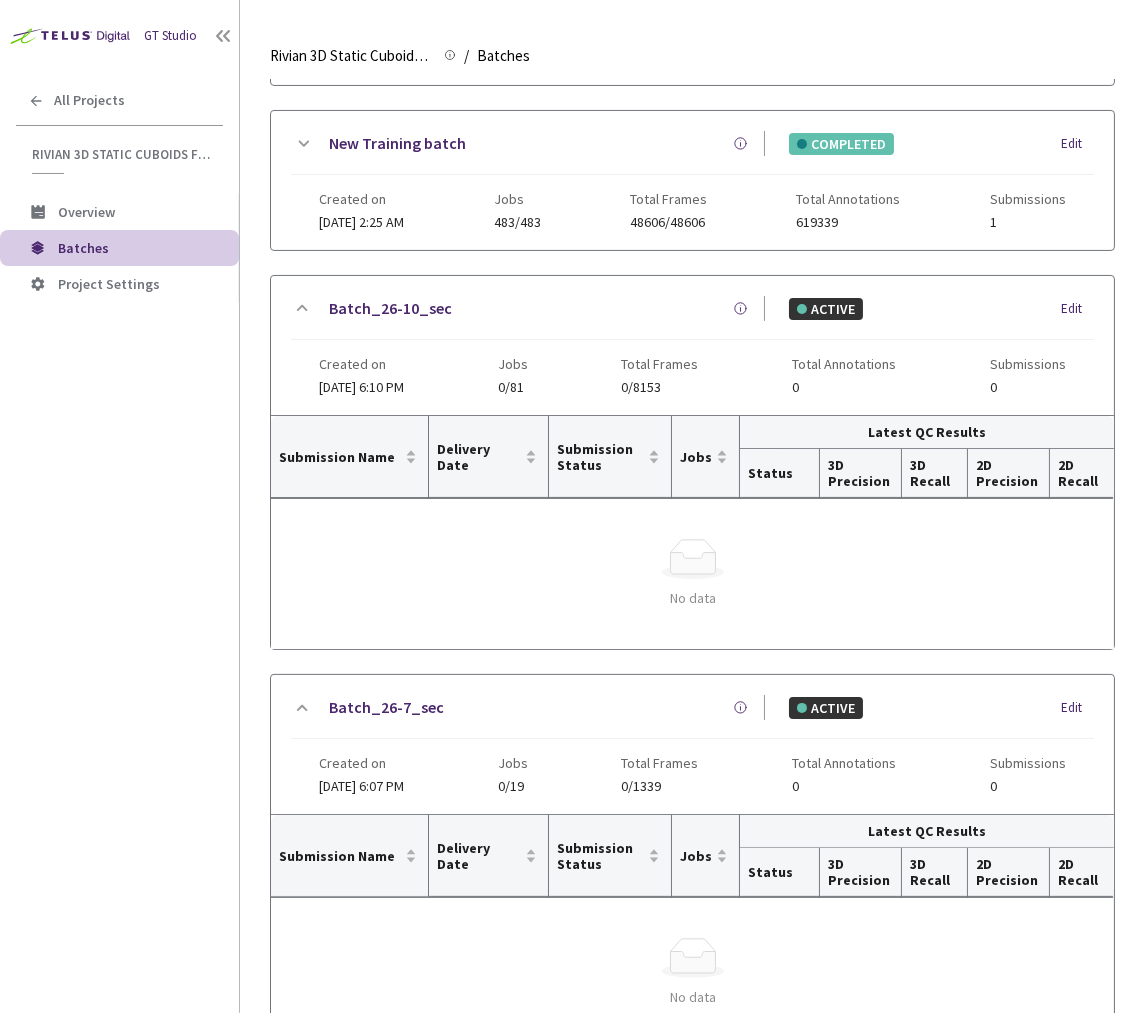 click 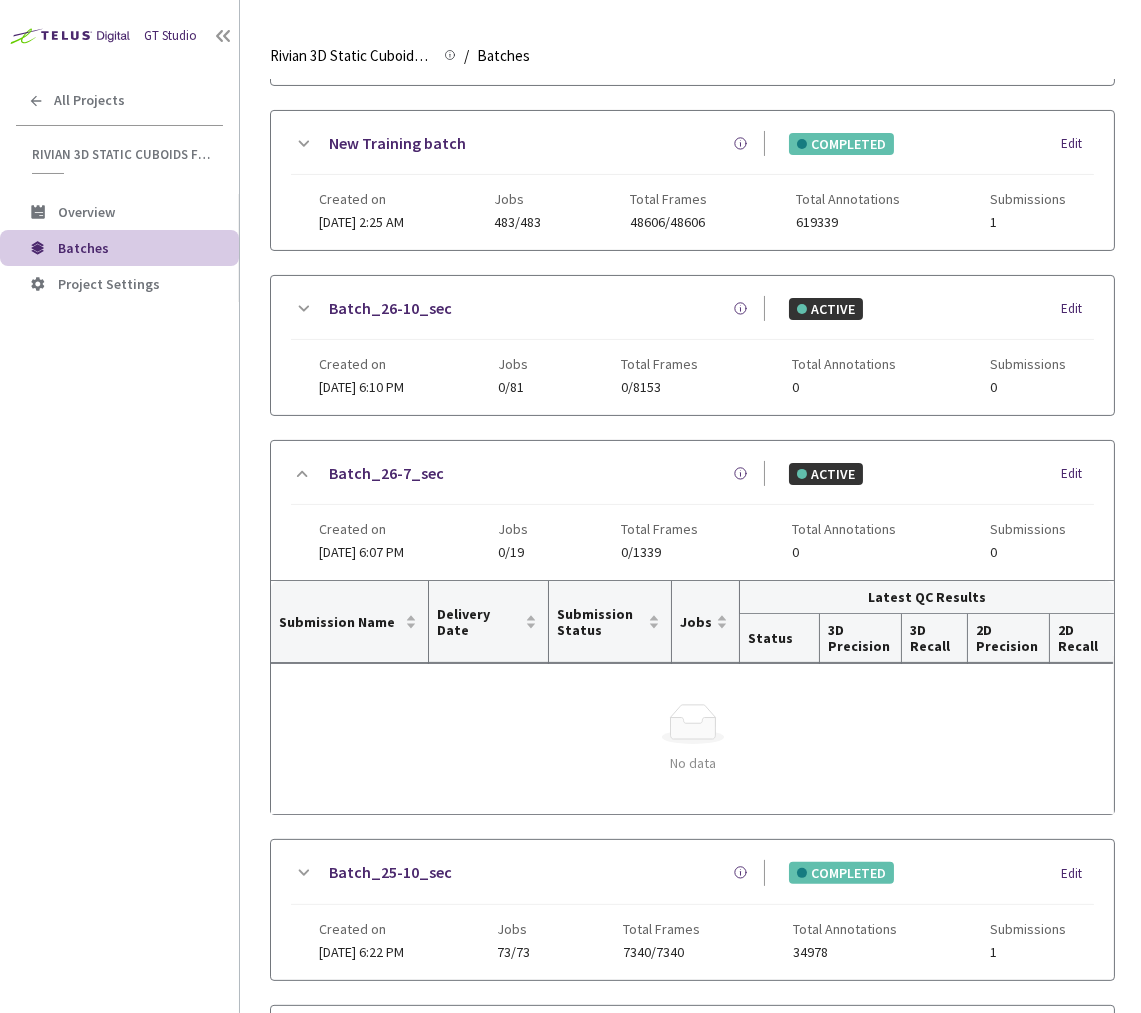 click 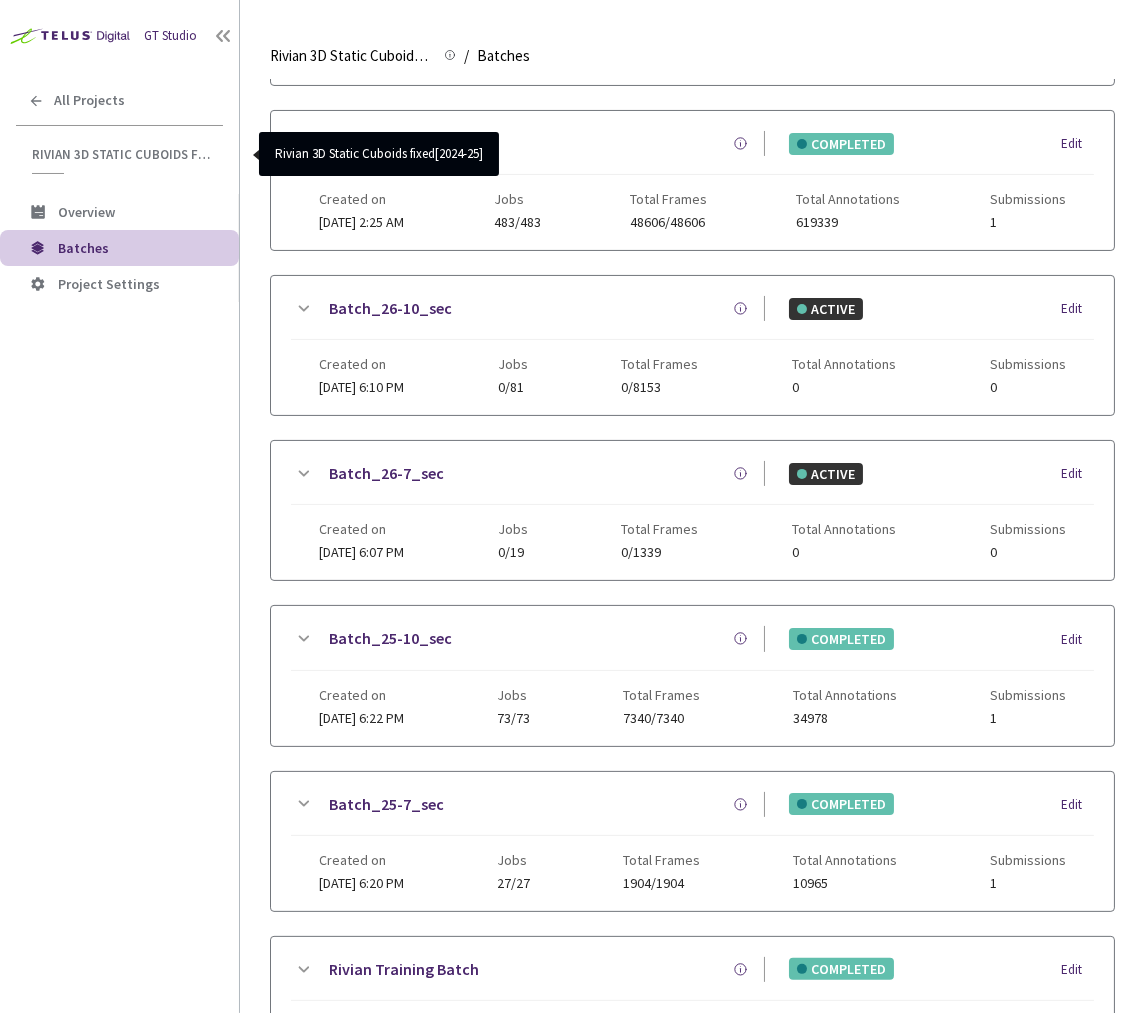 click on "Batch_26-7_sec ACTIVE Edit Created on 23 Jun, 2025 at 6:07 PM Jobs 0/19 Total Frames 0/1339 Total Annotations 0 Submissions 0" at bounding box center [692, 510] 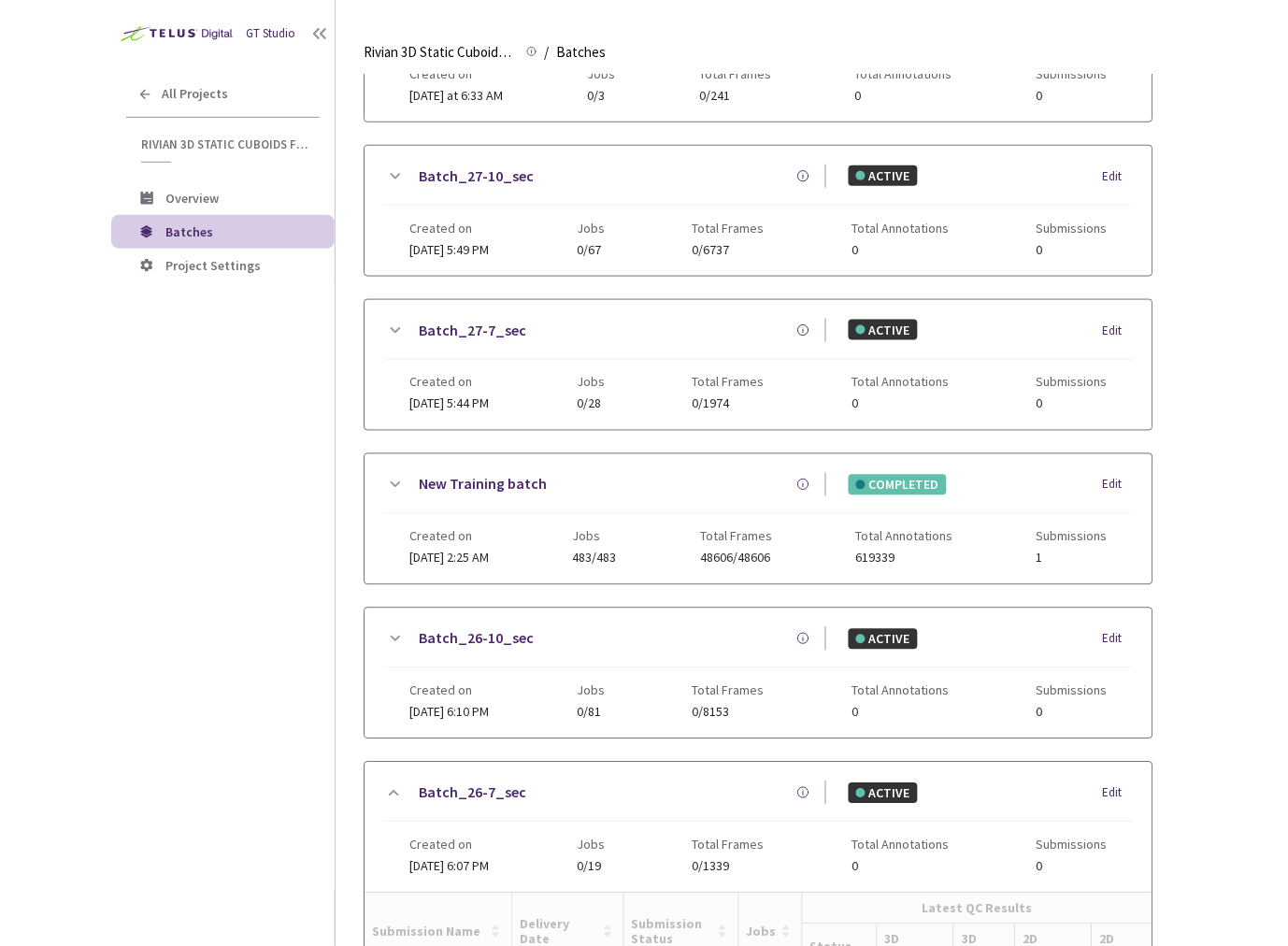 scroll, scrollTop: 0, scrollLeft: 0, axis: both 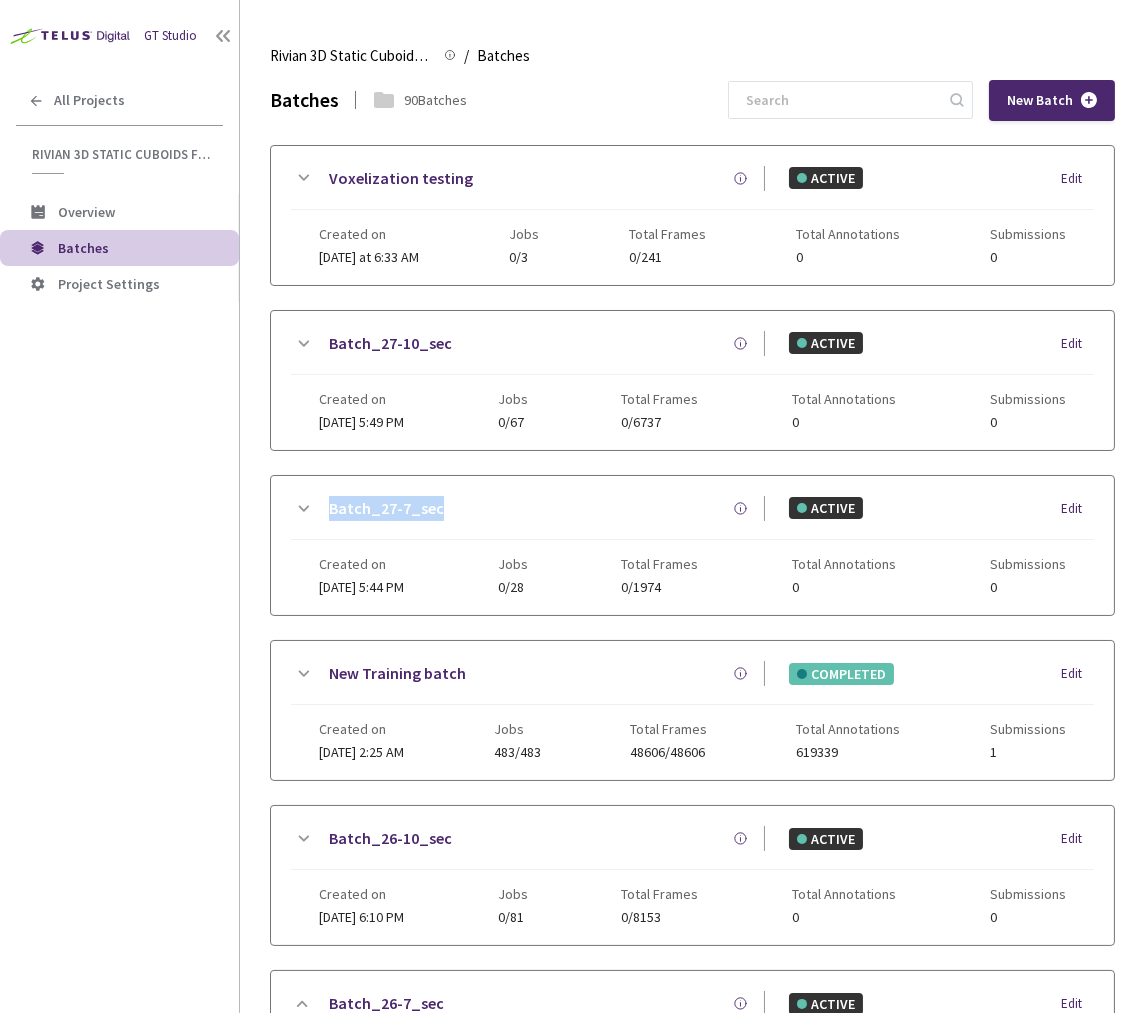 drag, startPoint x: 469, startPoint y: 502, endPoint x: 325, endPoint y: 499, distance: 144.03125 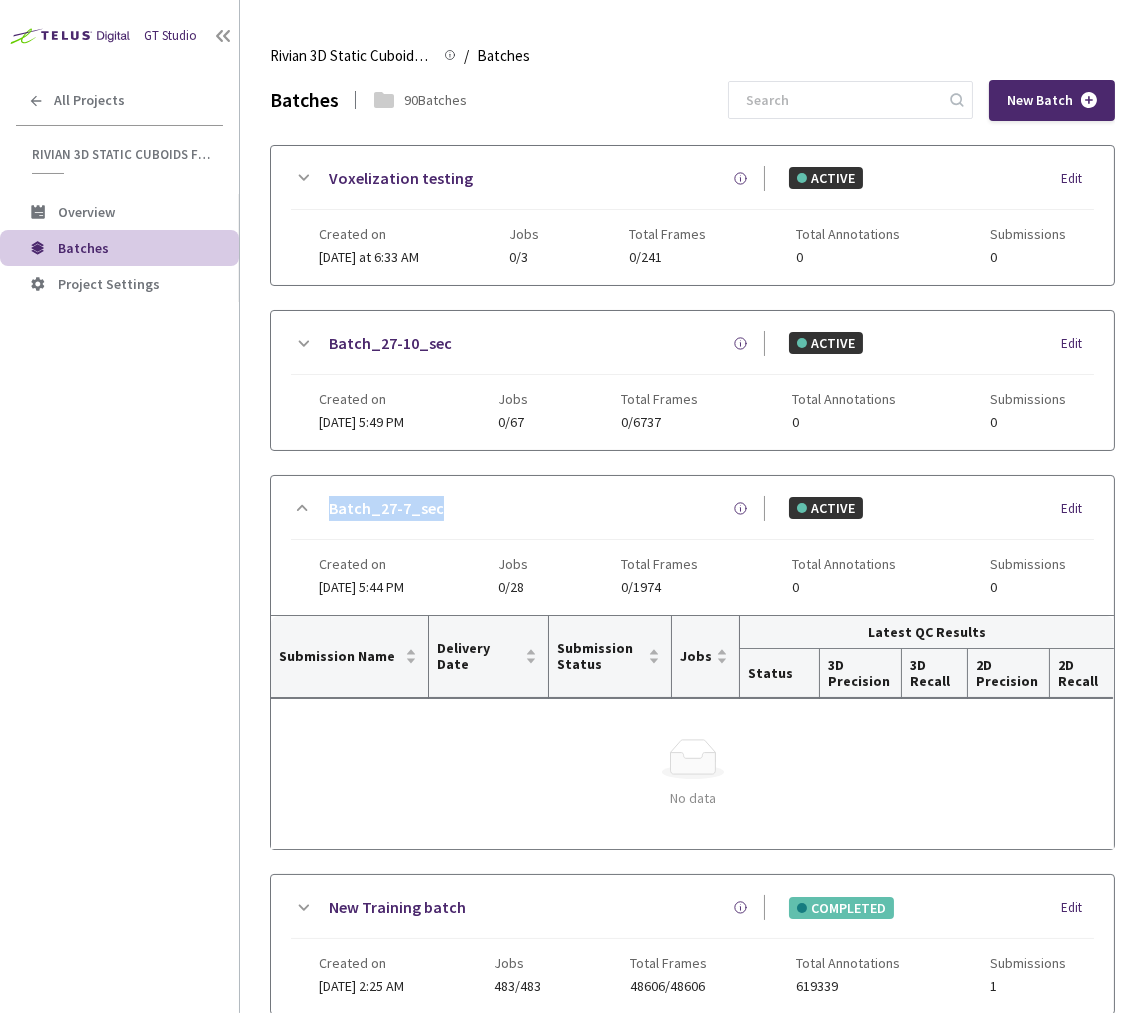copy on "Batch_27-7_sec" 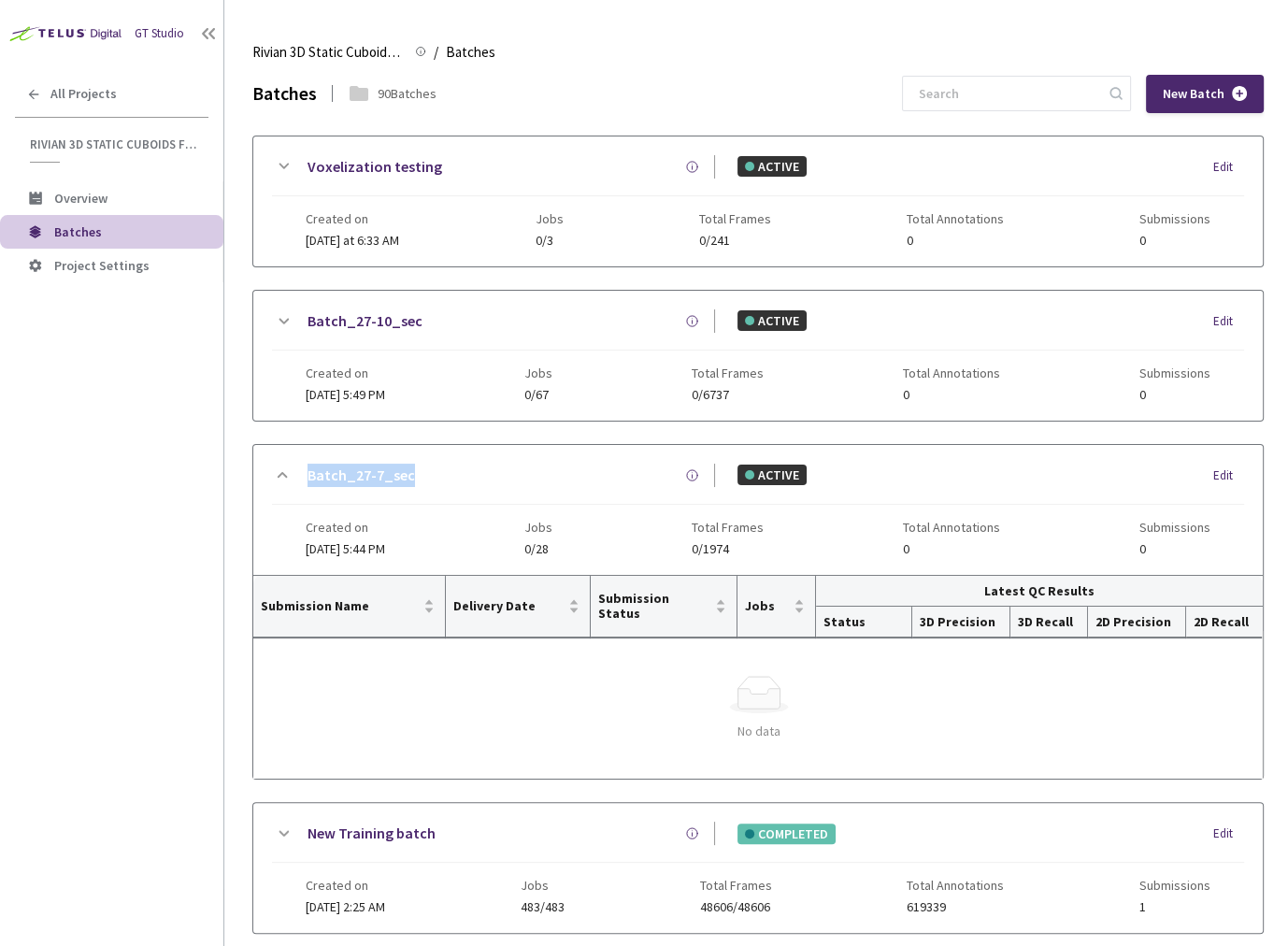 copy on "Batch_27-7_sec" 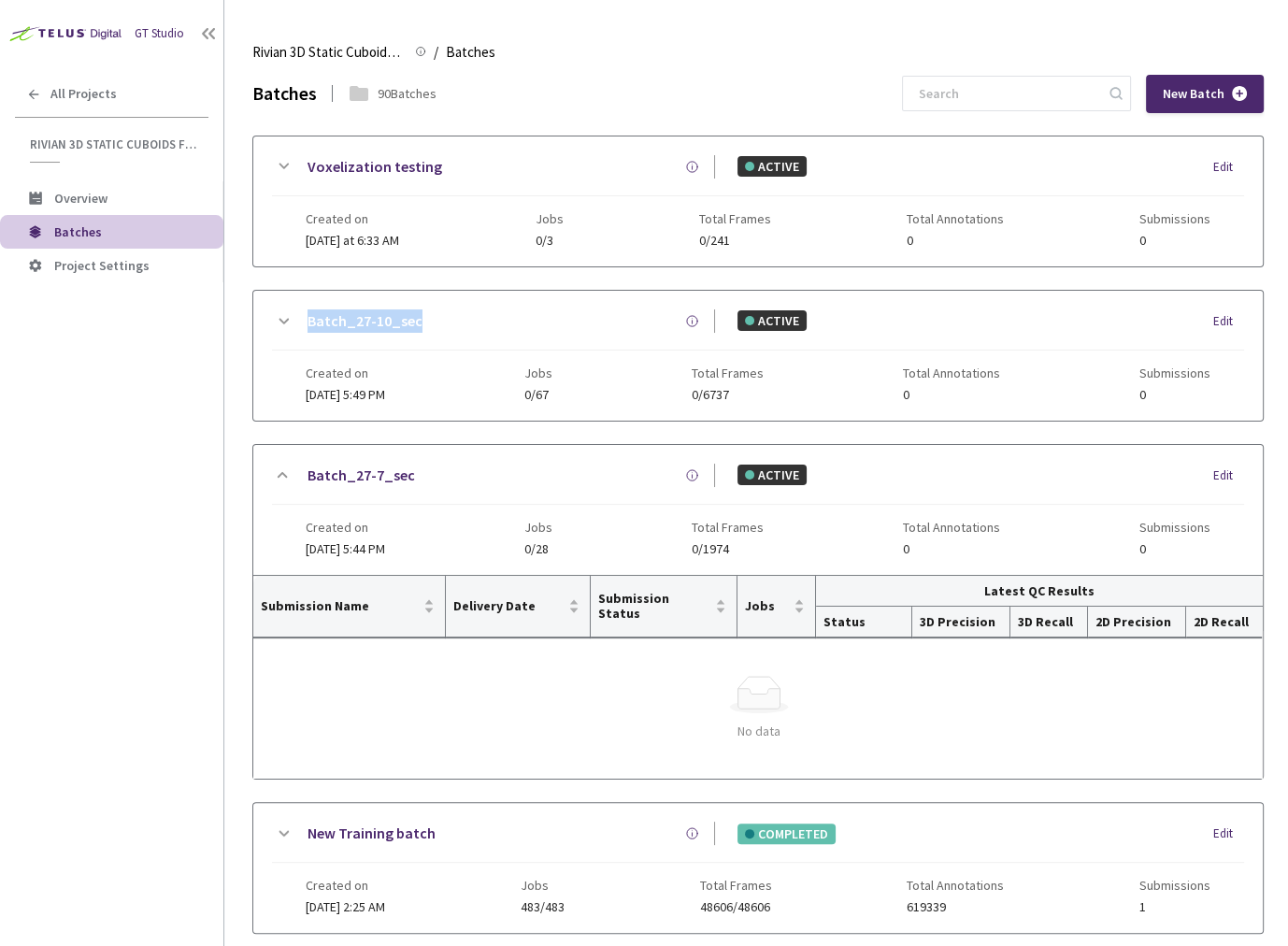 drag, startPoint x: 446, startPoint y: 316, endPoint x: 296, endPoint y: 314, distance: 150.0133 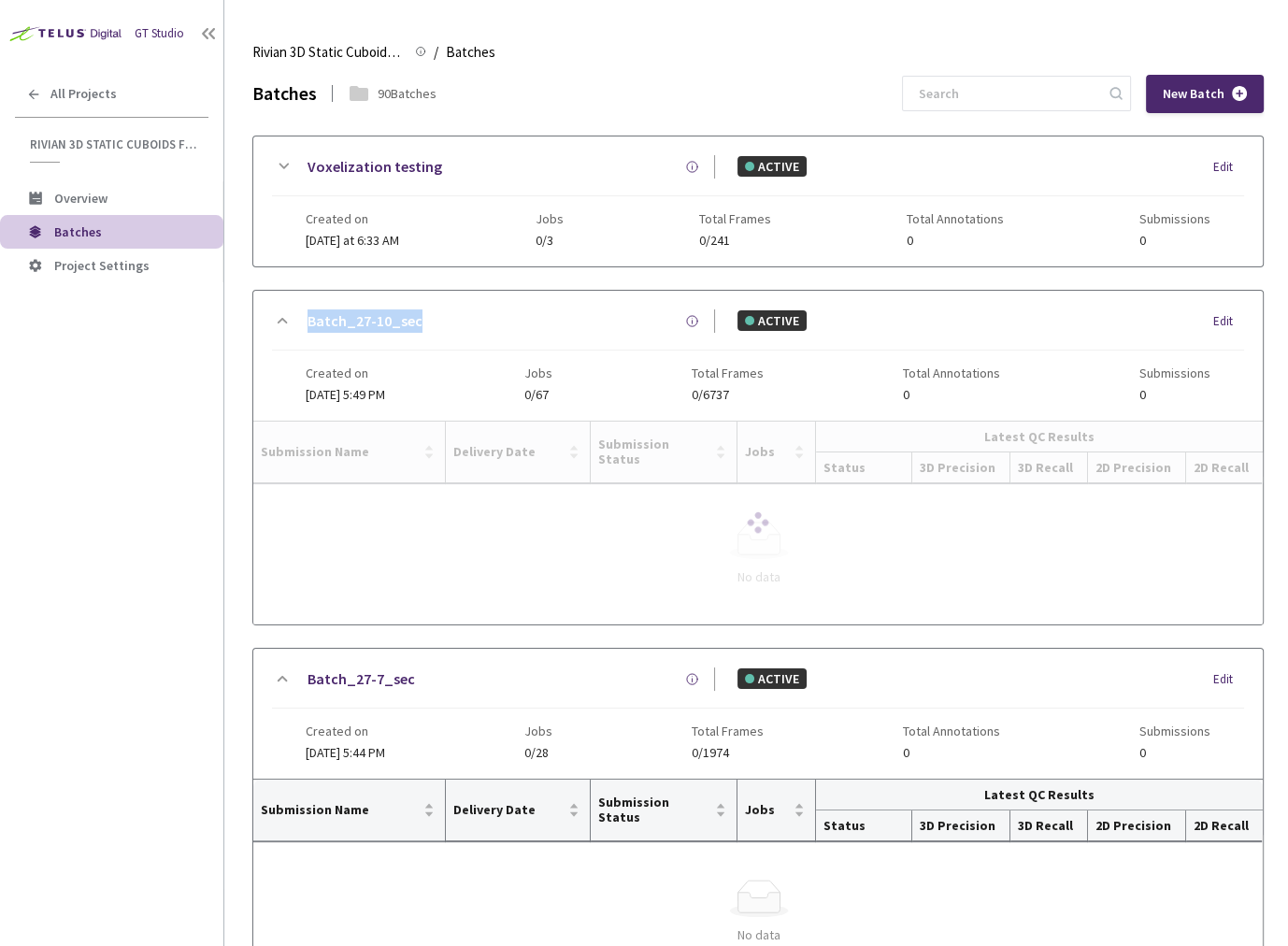 copy on "Batch_27-10_sec" 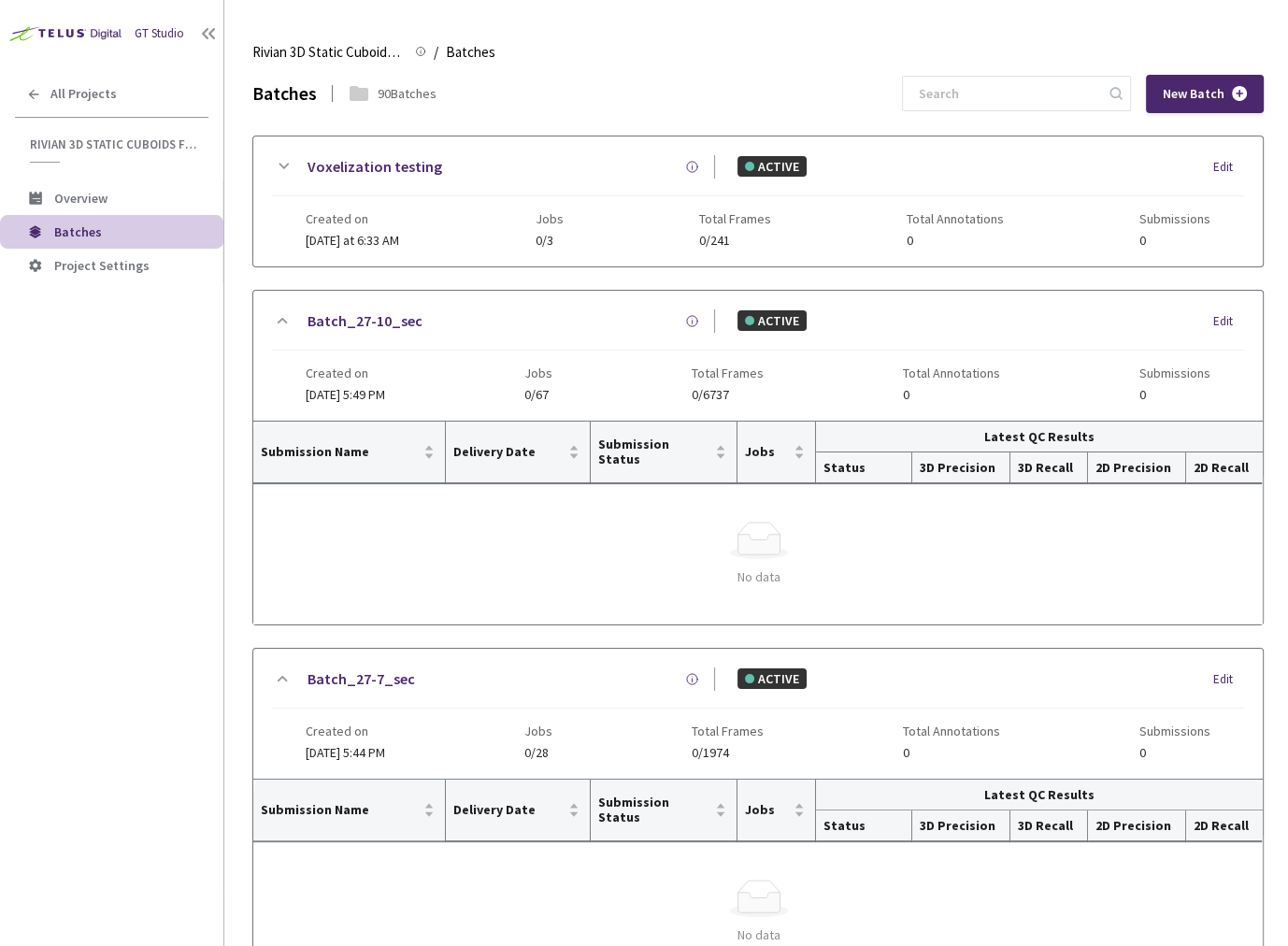click 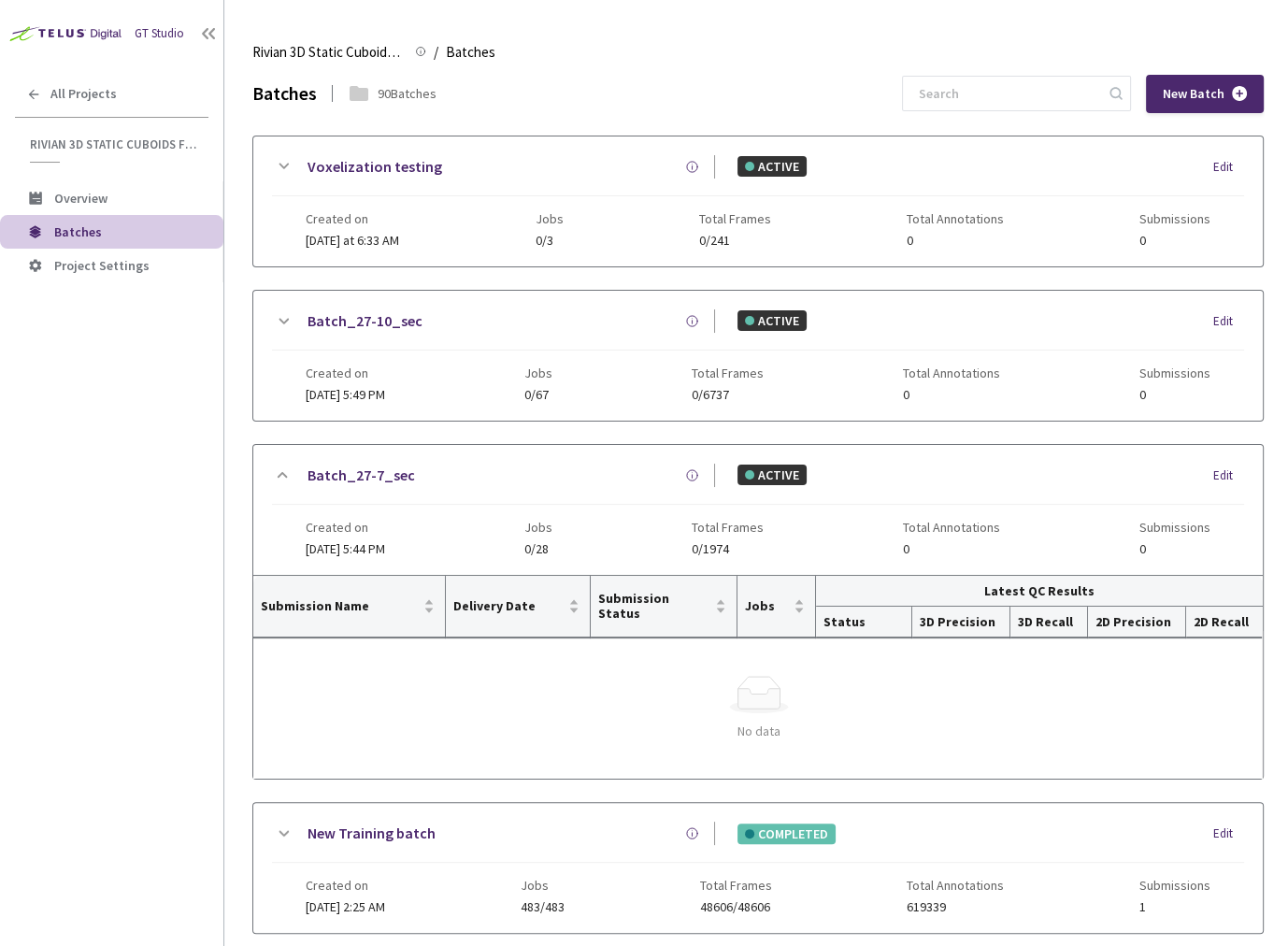click 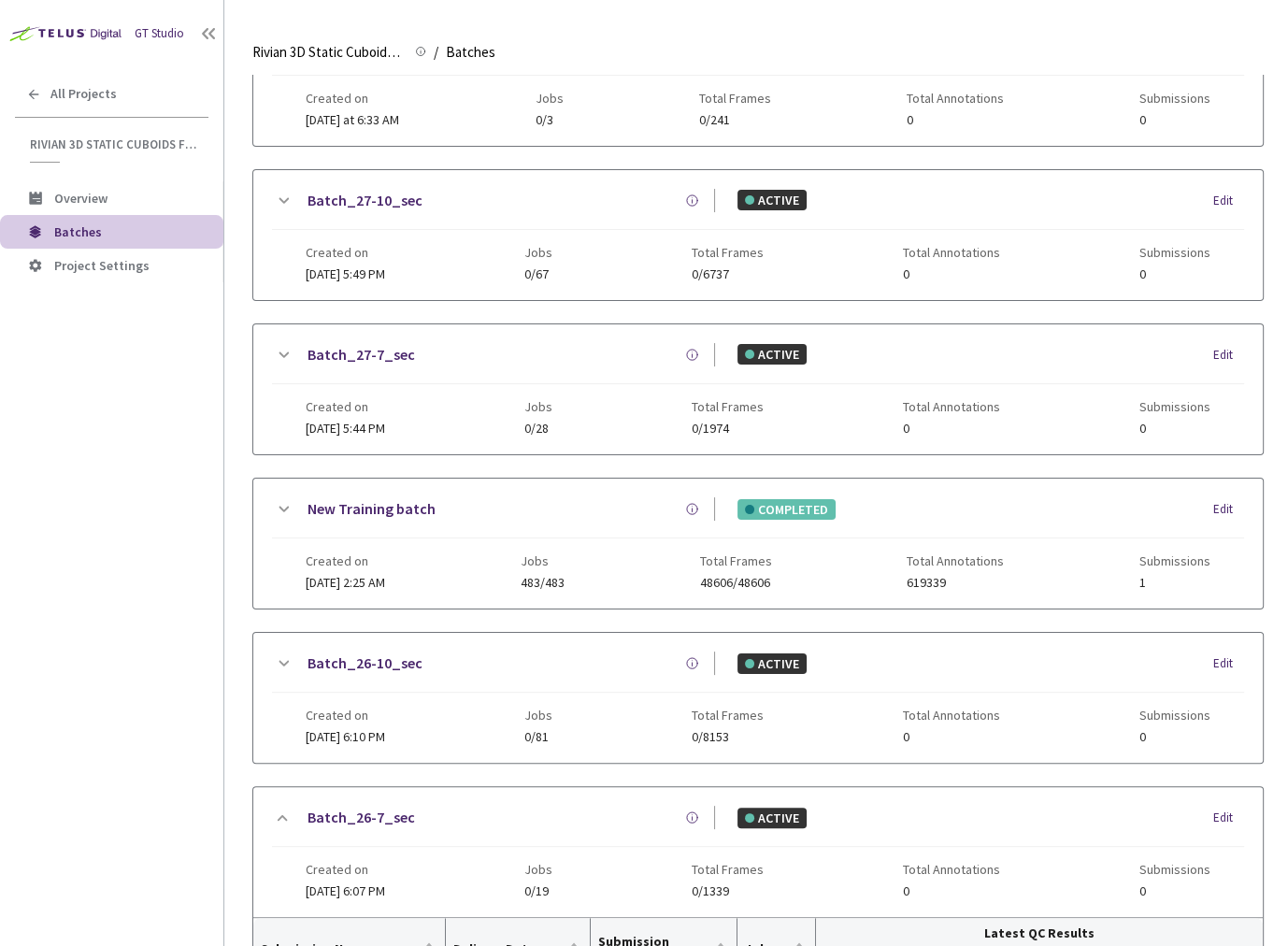 scroll, scrollTop: 128, scrollLeft: 0, axis: vertical 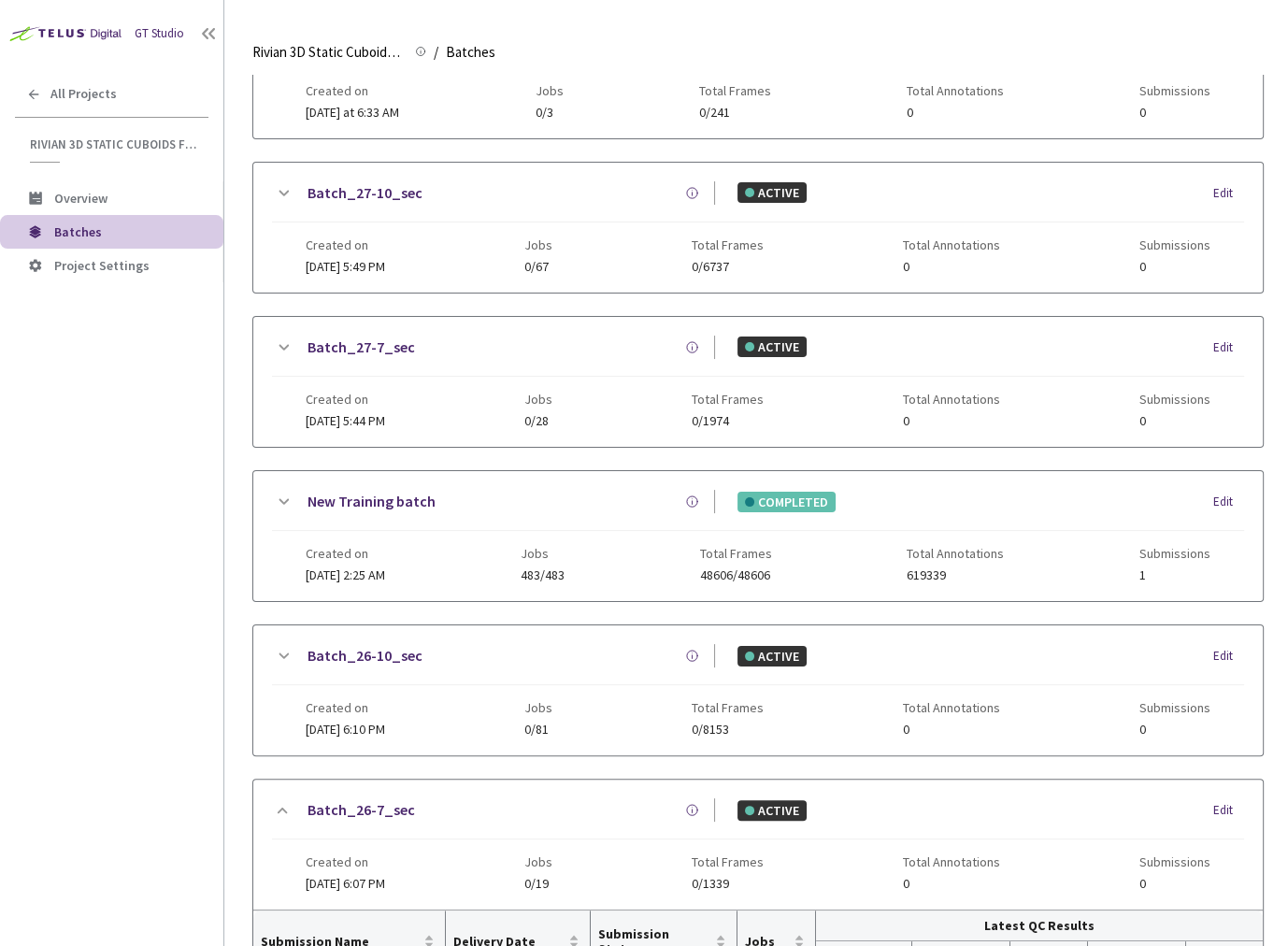 click on "GT Studio All Projects Rivian 3D Static Cuboids fixed[2024-25] Rivian 3D Static Cuboids fixed[2024-25] Overview Batches Project Settings" at bounding box center (111, 444) 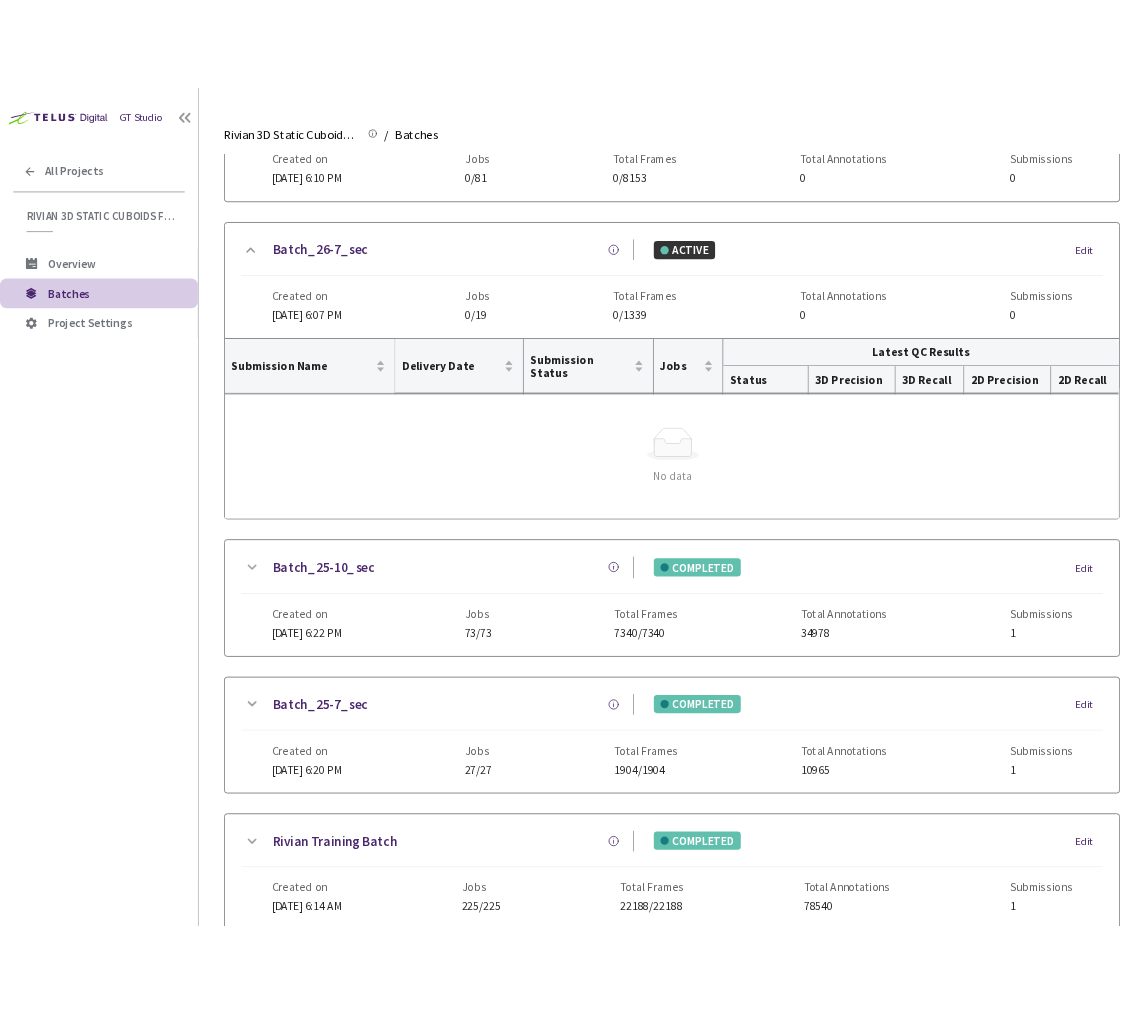 scroll, scrollTop: 810, scrollLeft: 0, axis: vertical 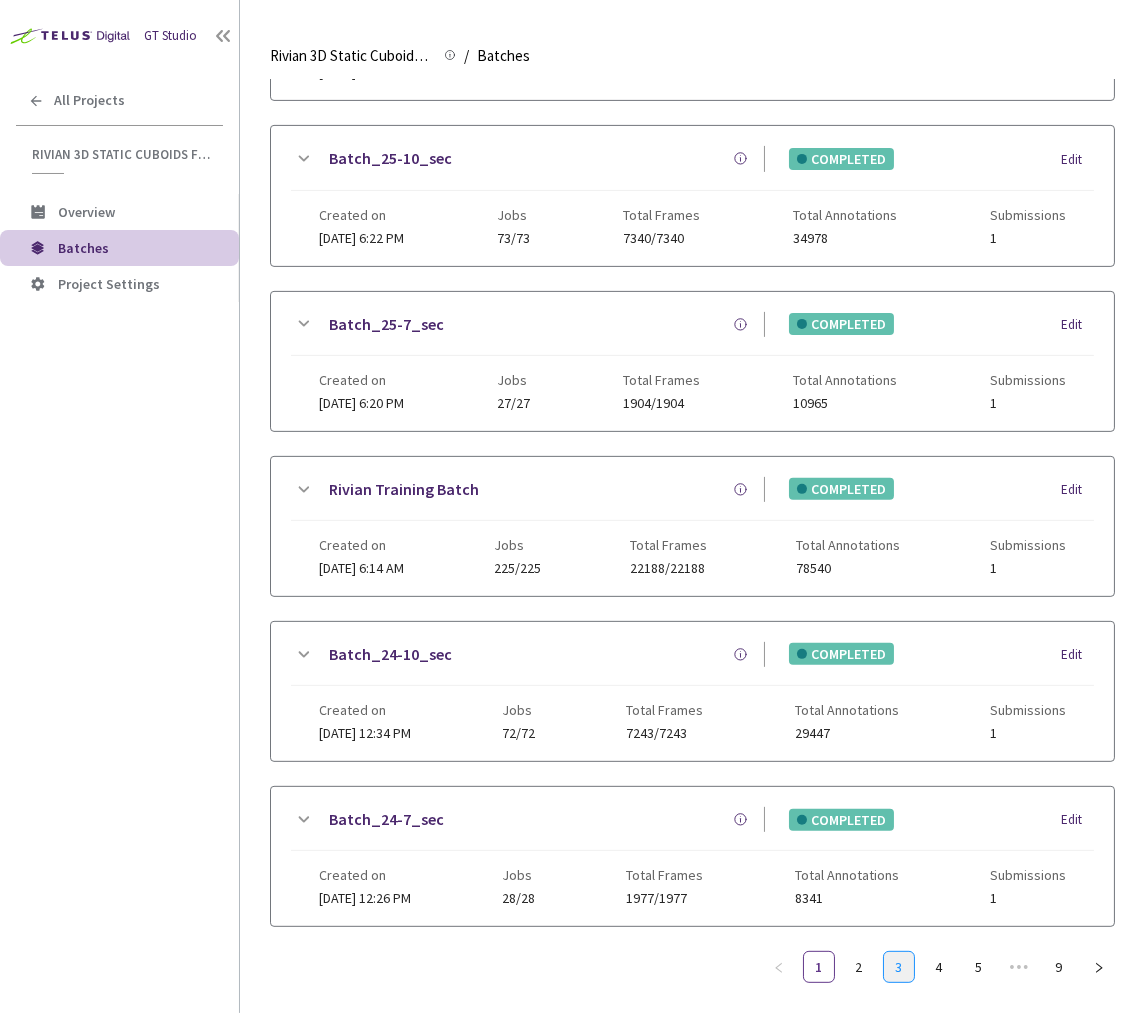 click on "3" at bounding box center (899, 967) 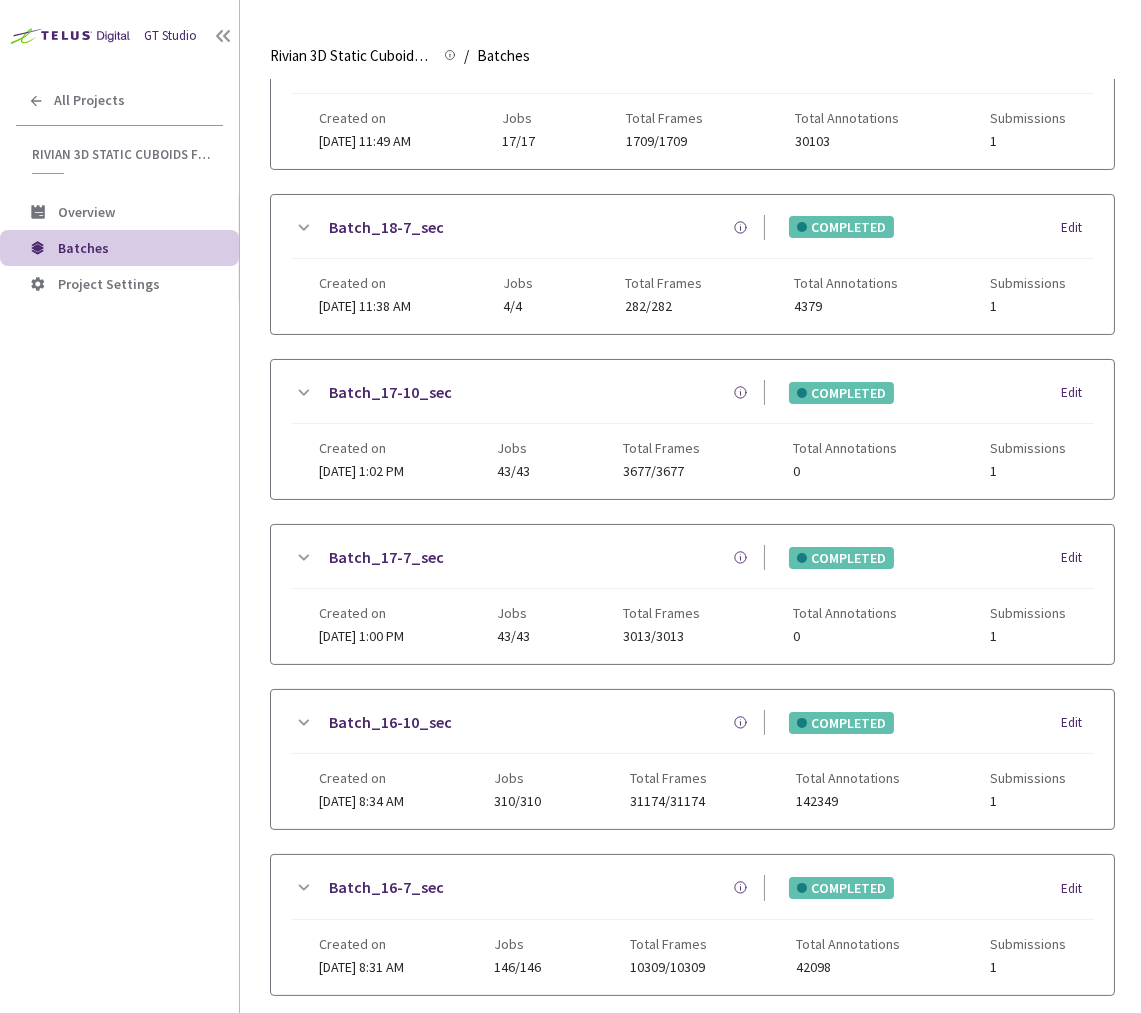 scroll, scrollTop: 0, scrollLeft: 0, axis: both 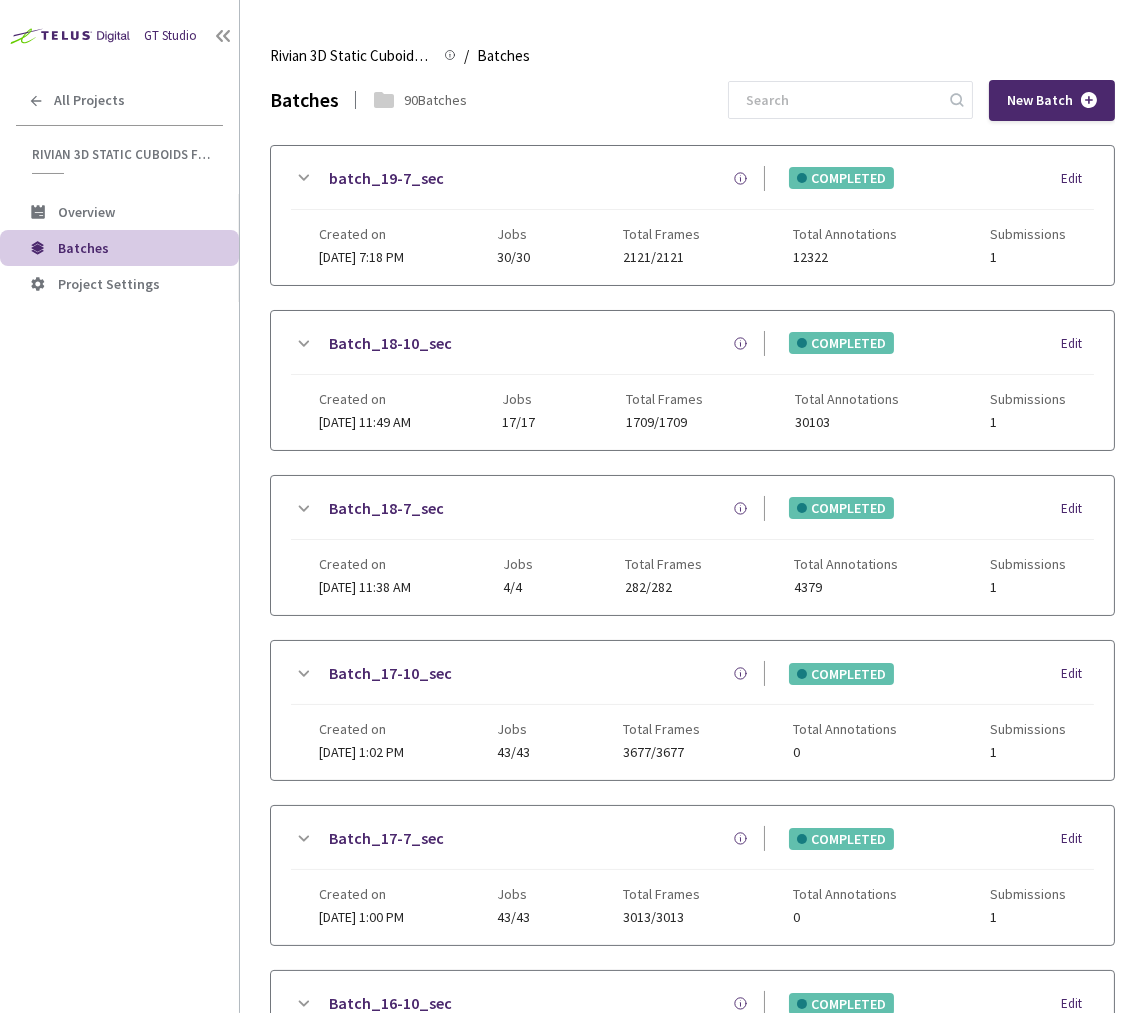 click on "Batch_18-10_sec" at bounding box center [390, 343] 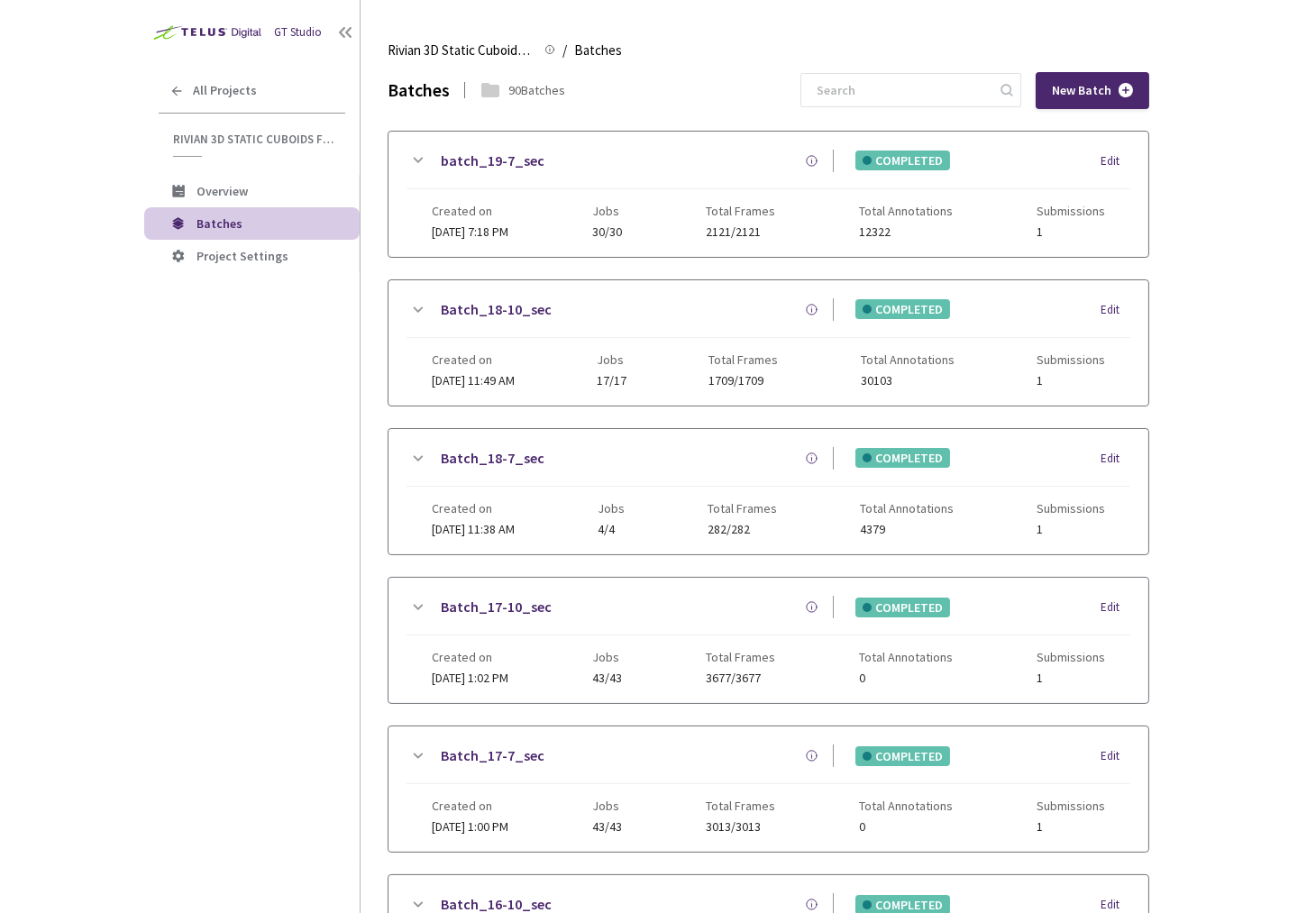 scroll, scrollTop: 225, scrollLeft: 0, axis: vertical 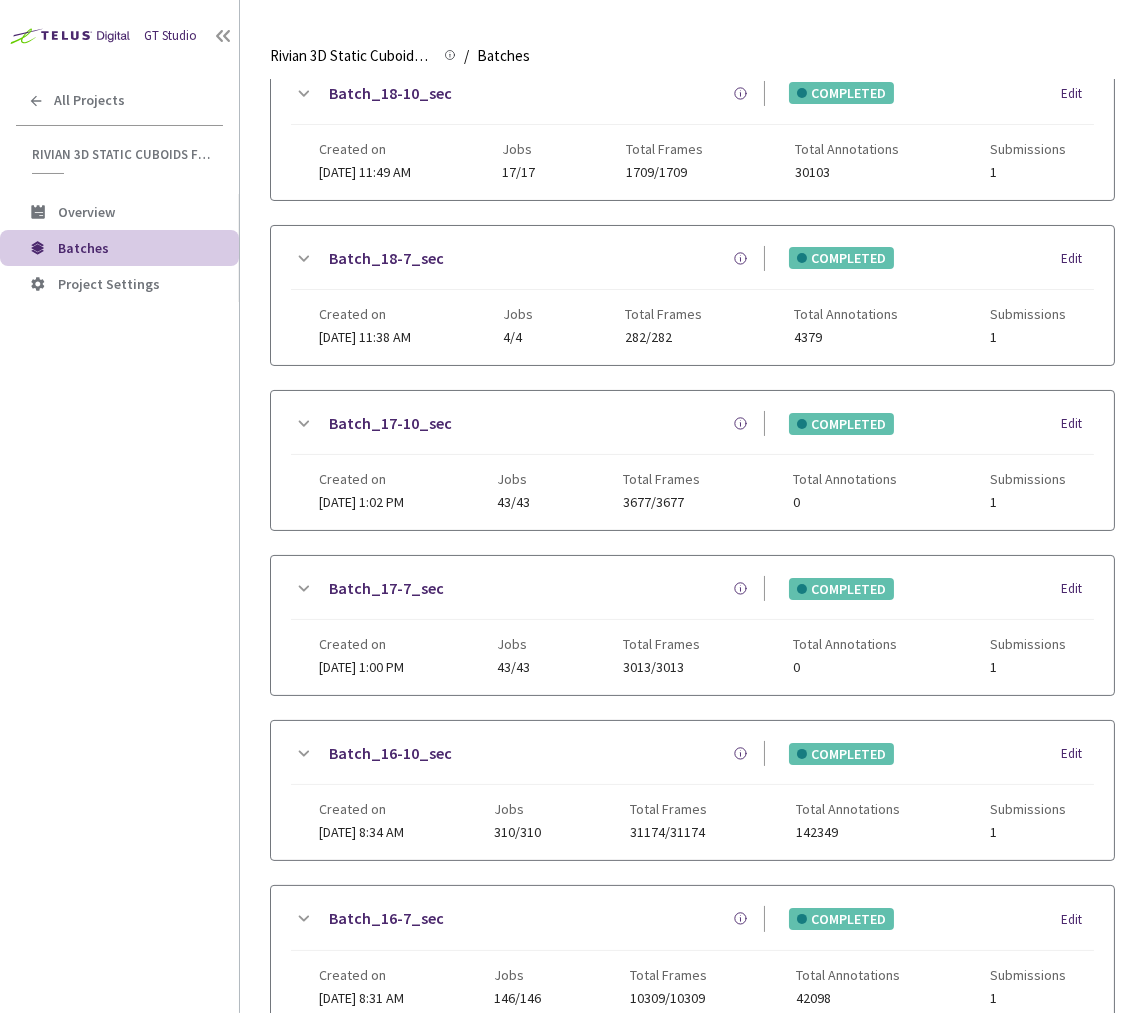 click on "Batch_18-10_sec" at bounding box center [540, 93] 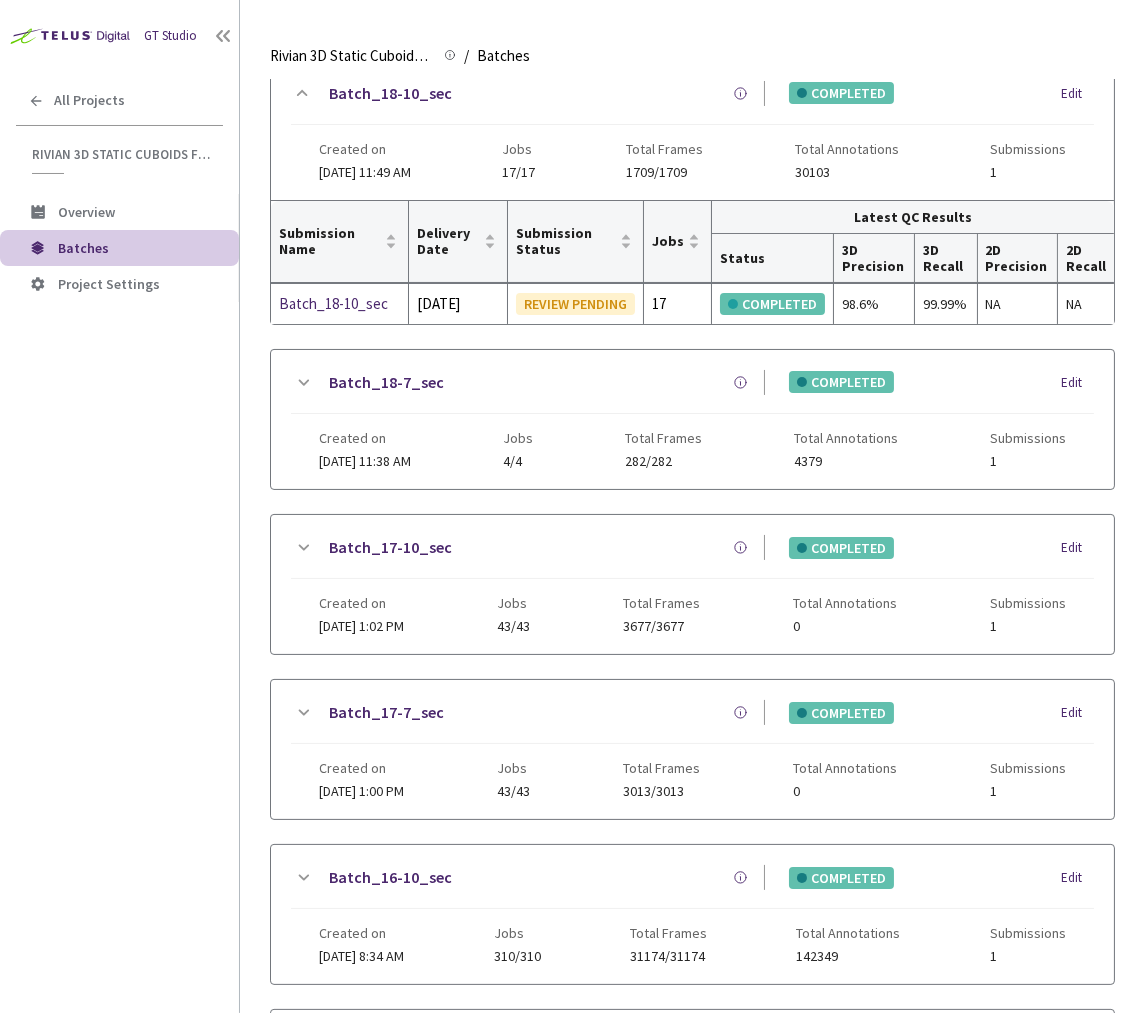 drag, startPoint x: 1136, startPoint y: 142, endPoint x: 1197, endPoint y: 142, distance: 61 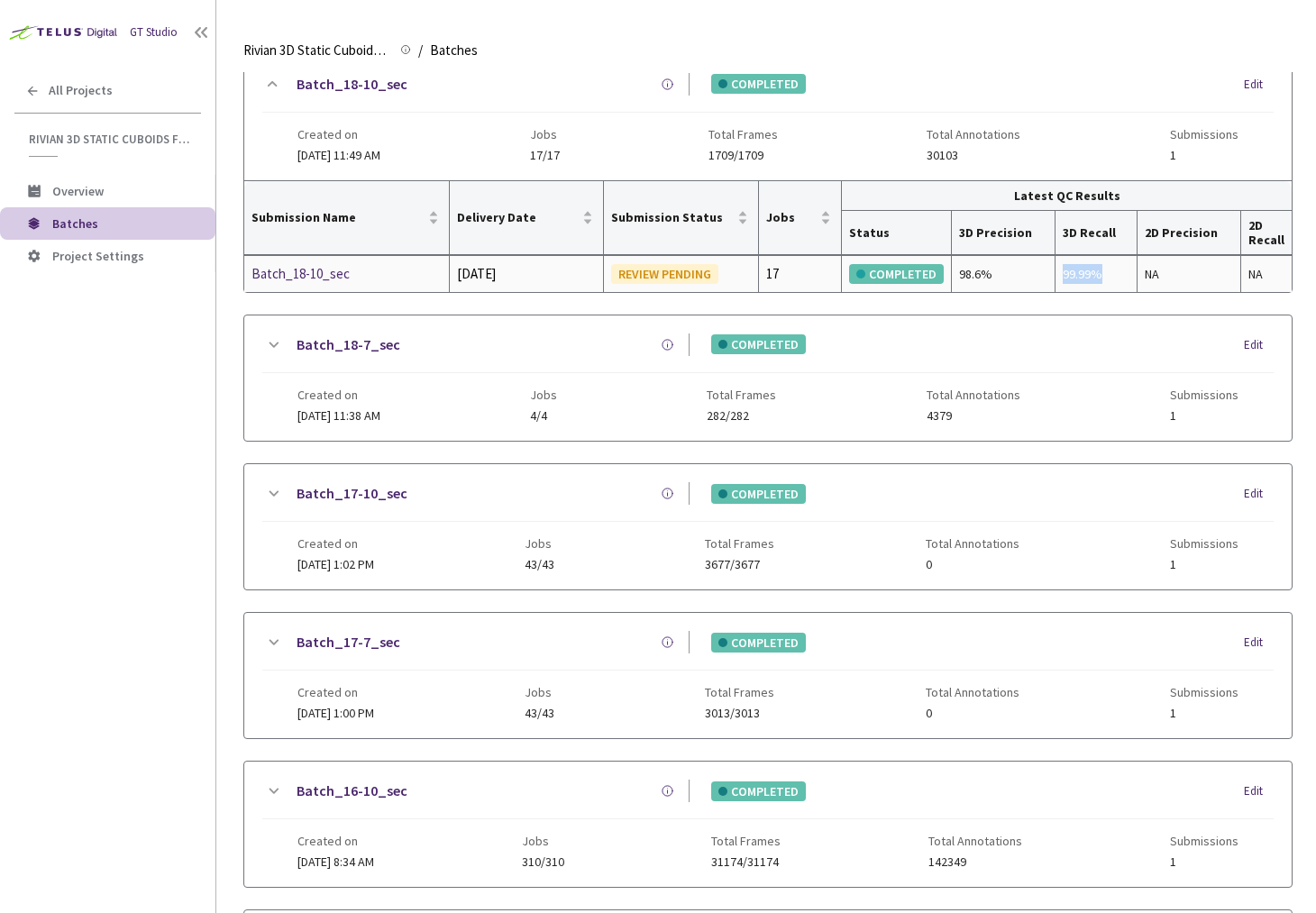 drag, startPoint x: 1108, startPoint y: 268, endPoint x: 1043, endPoint y: 261, distance: 65.37584 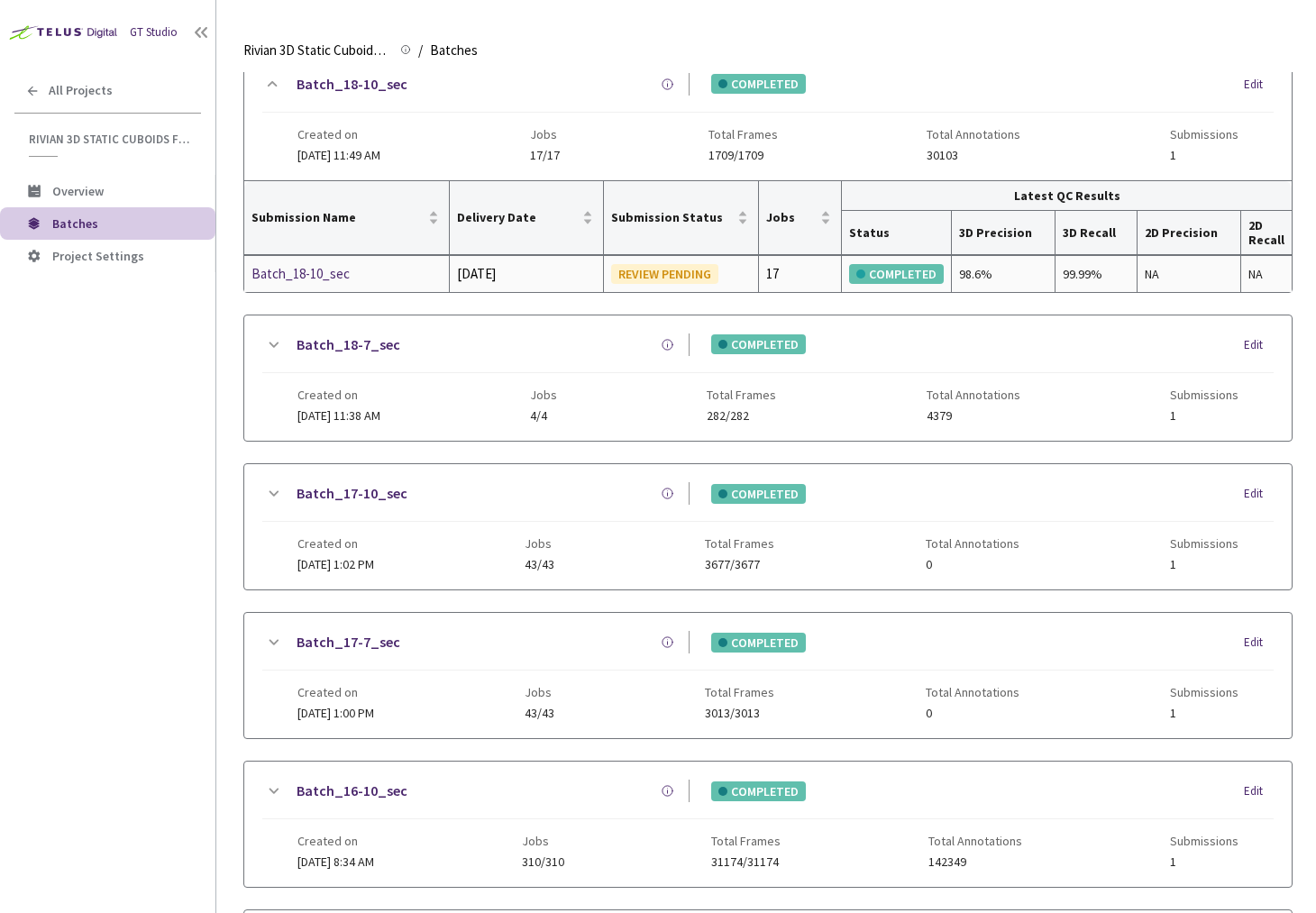 click on "98.6%" at bounding box center (1003, 274) 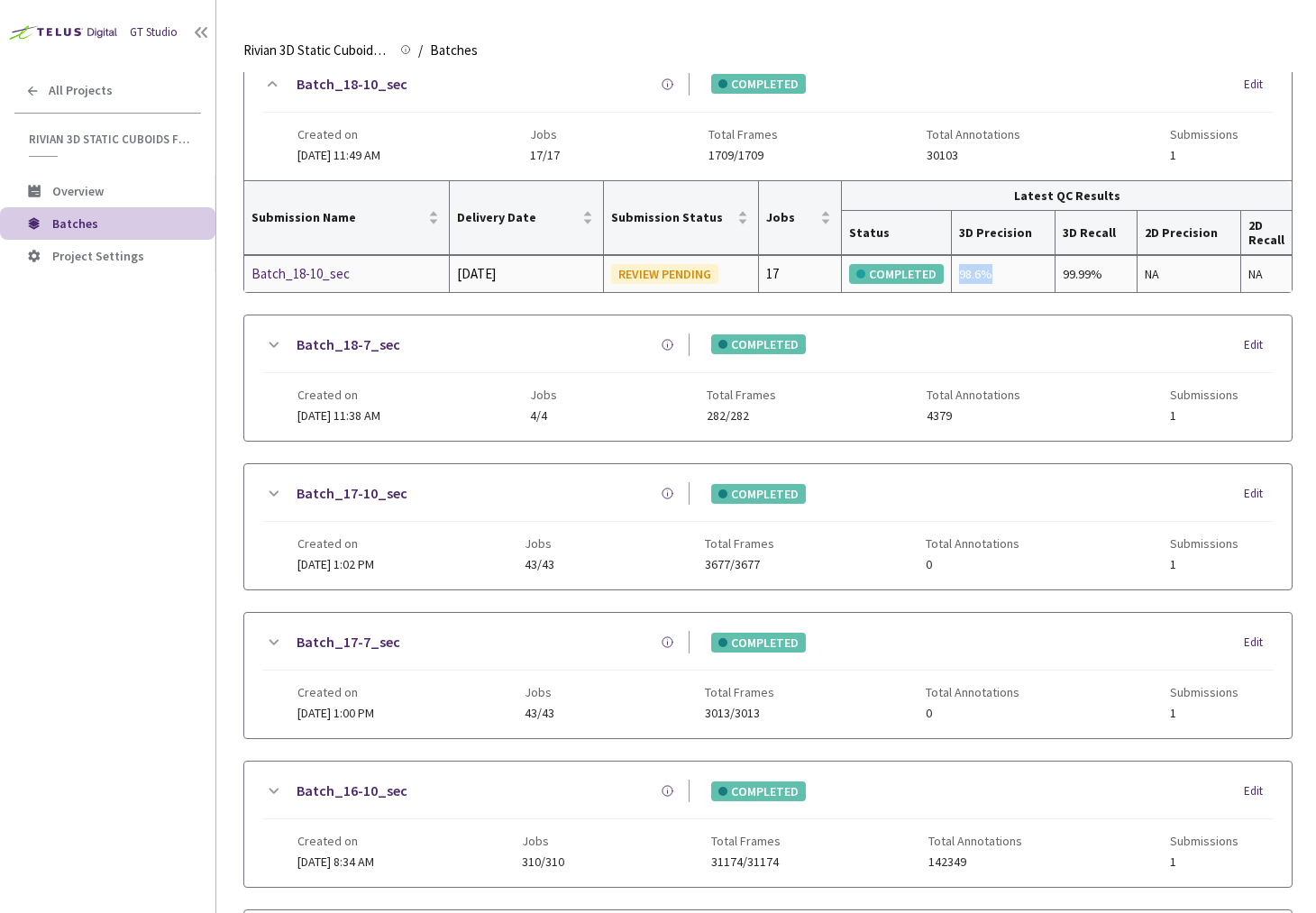 drag, startPoint x: 998, startPoint y: 271, endPoint x: 960, endPoint y: 272, distance: 38.0132 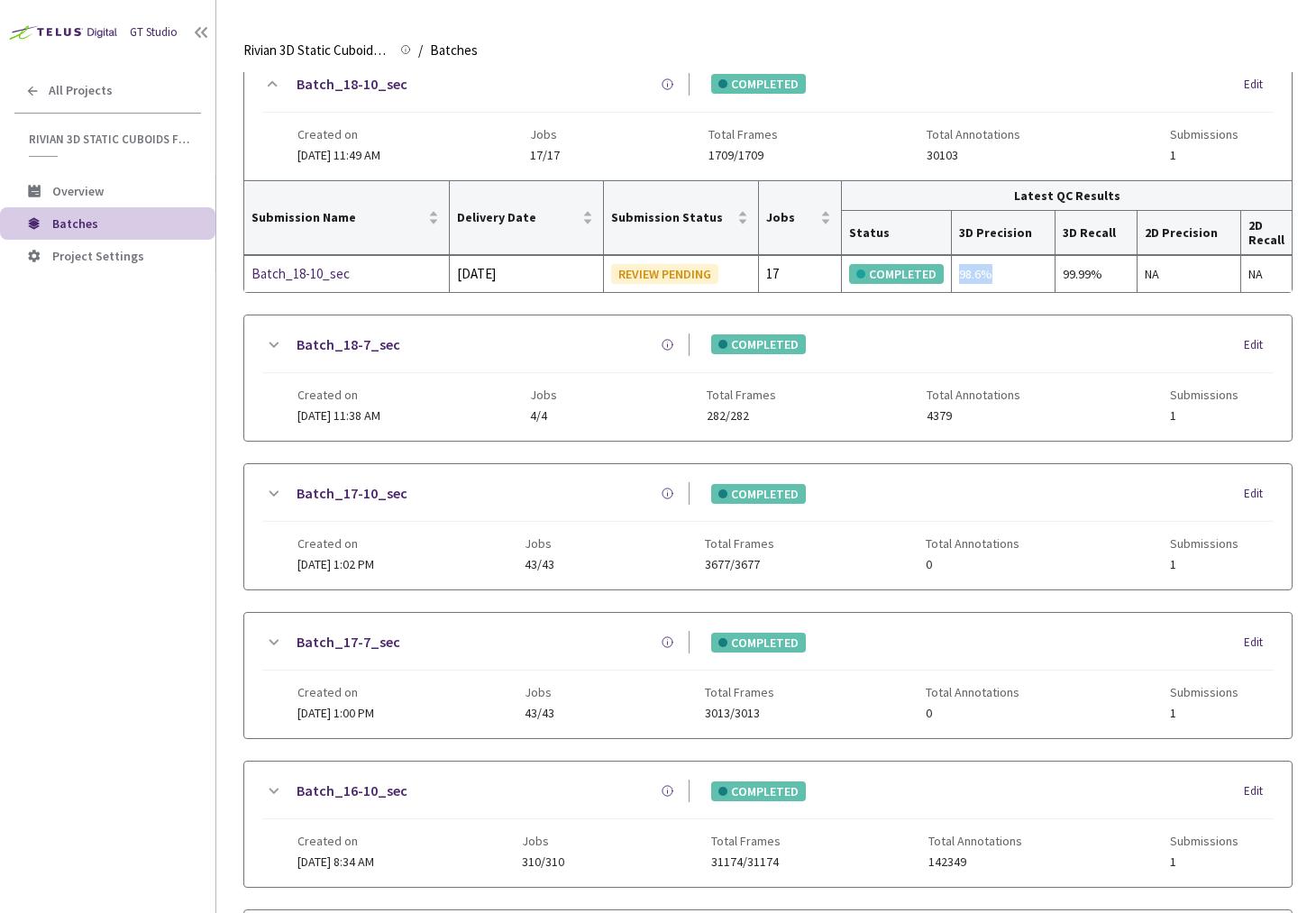 copy on "98.6%" 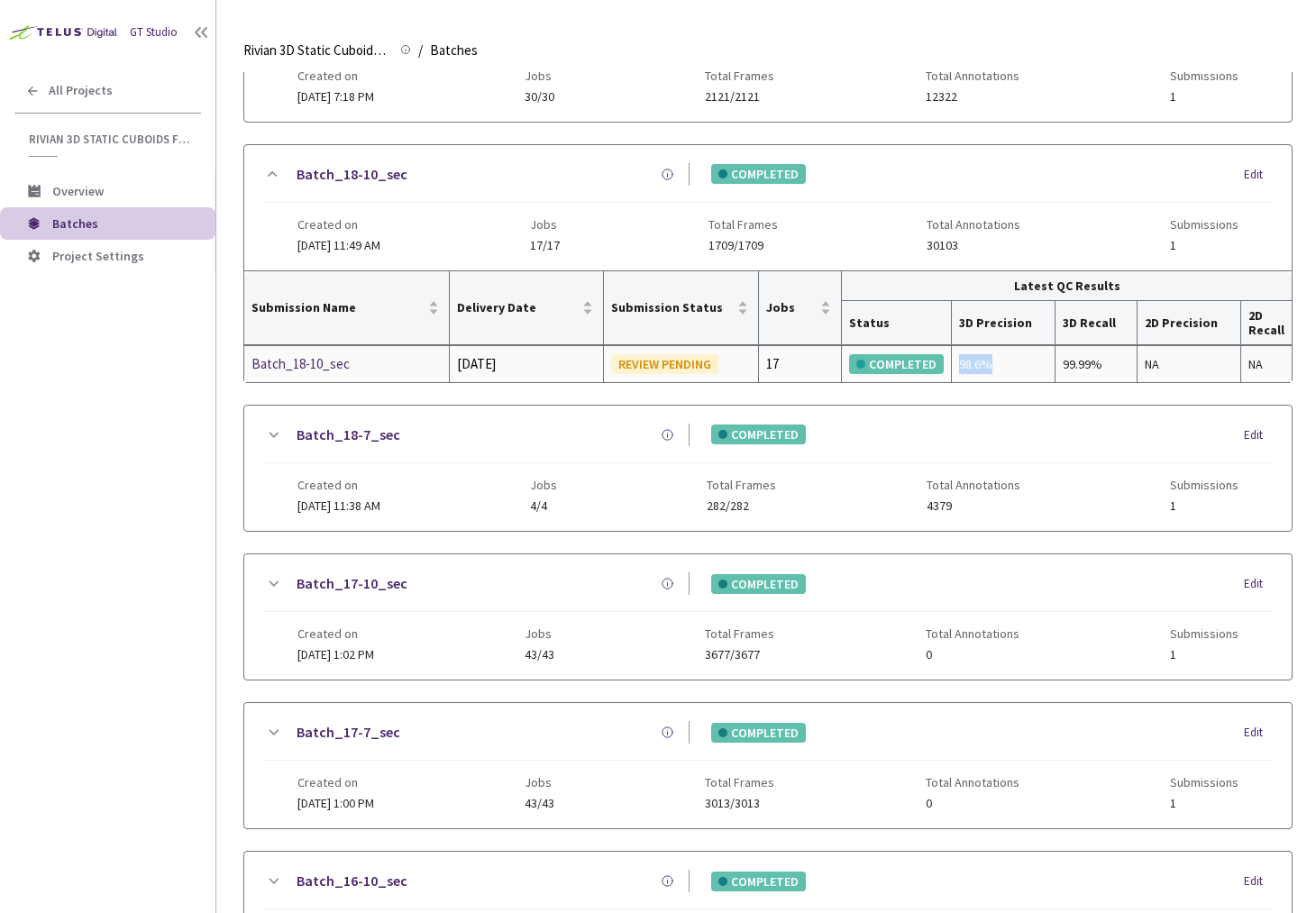 scroll, scrollTop: 69, scrollLeft: 0, axis: vertical 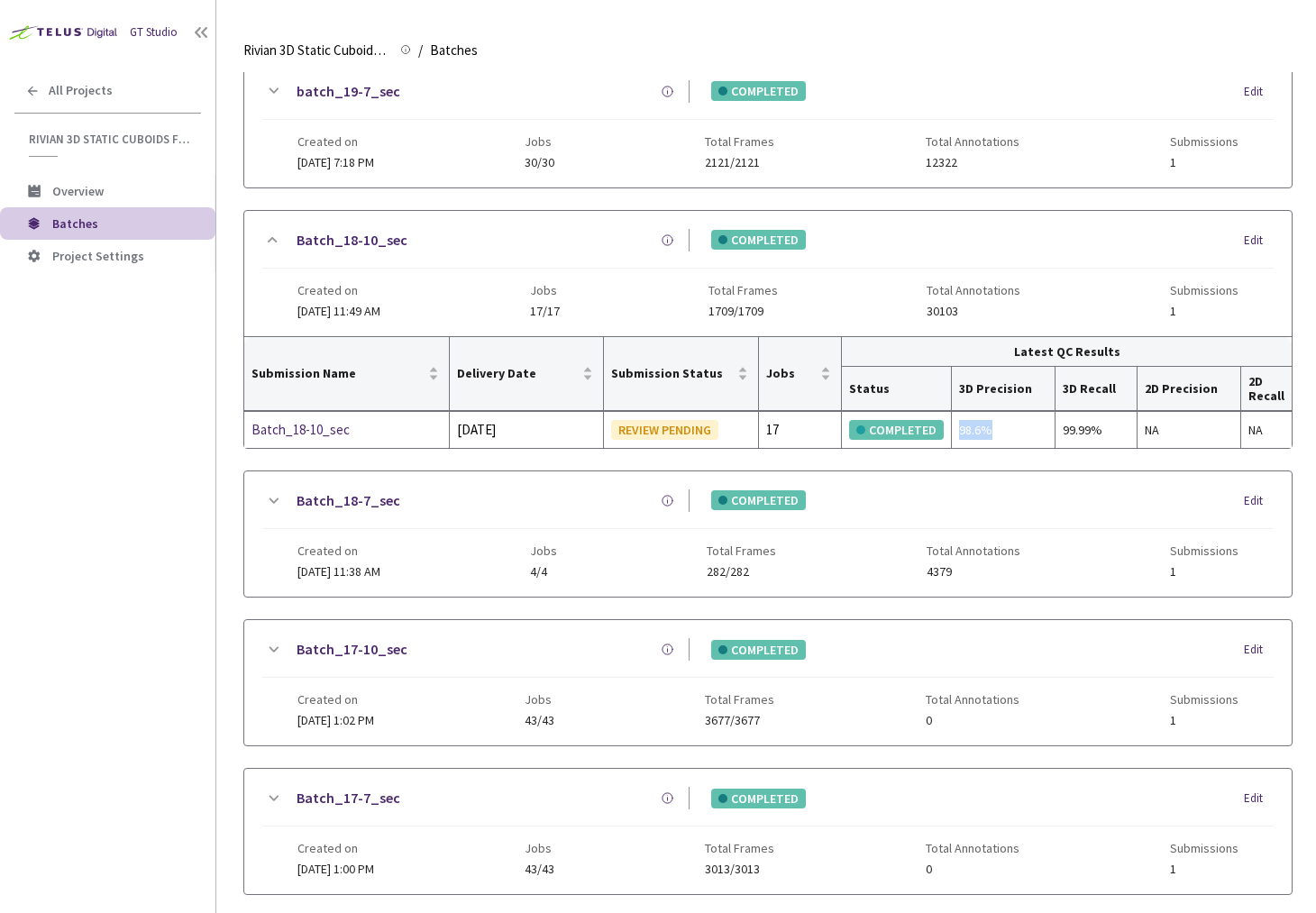 click on "Batch_18-7_sec" at bounding box center (348, 500) 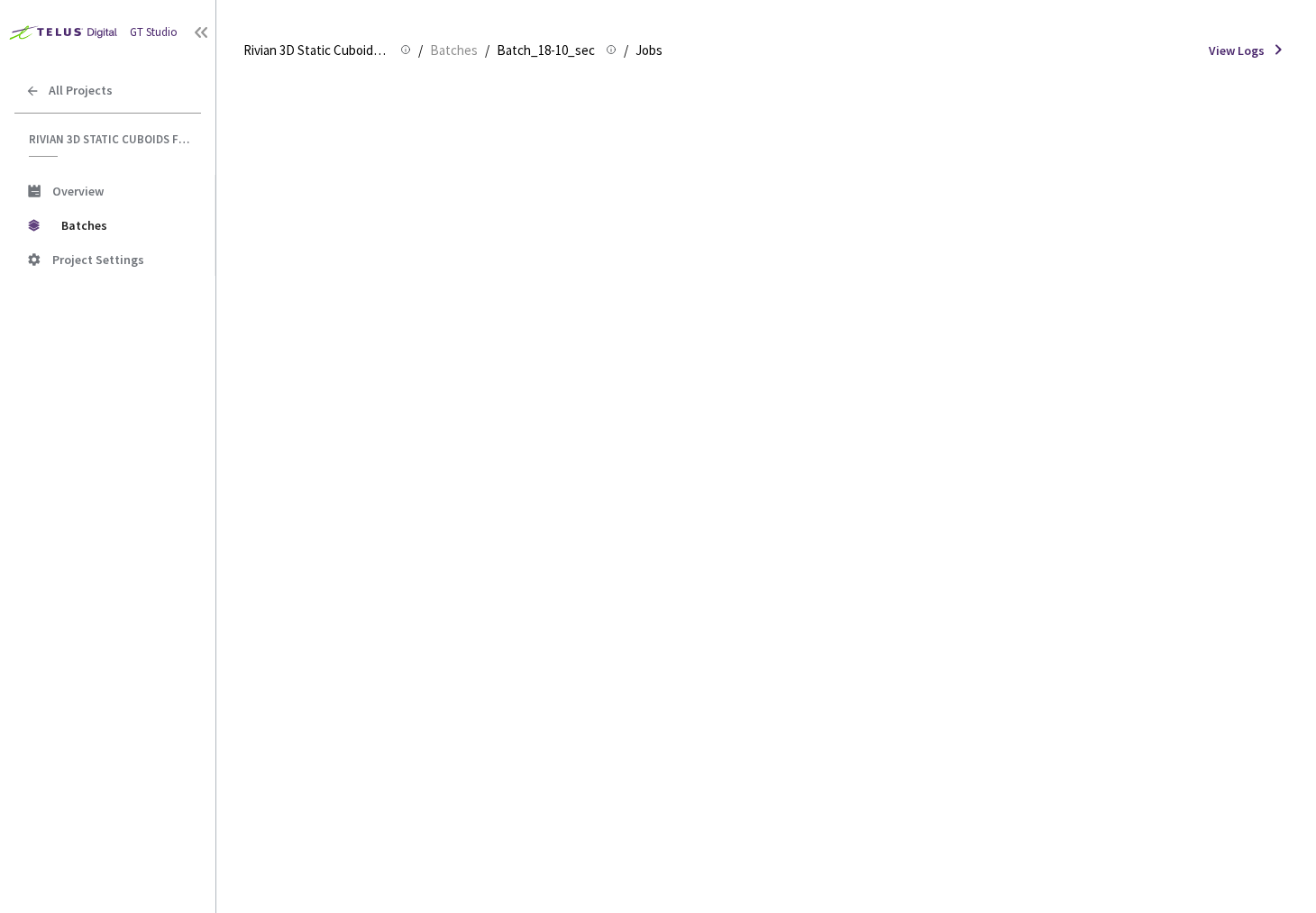 scroll, scrollTop: 0, scrollLeft: 0, axis: both 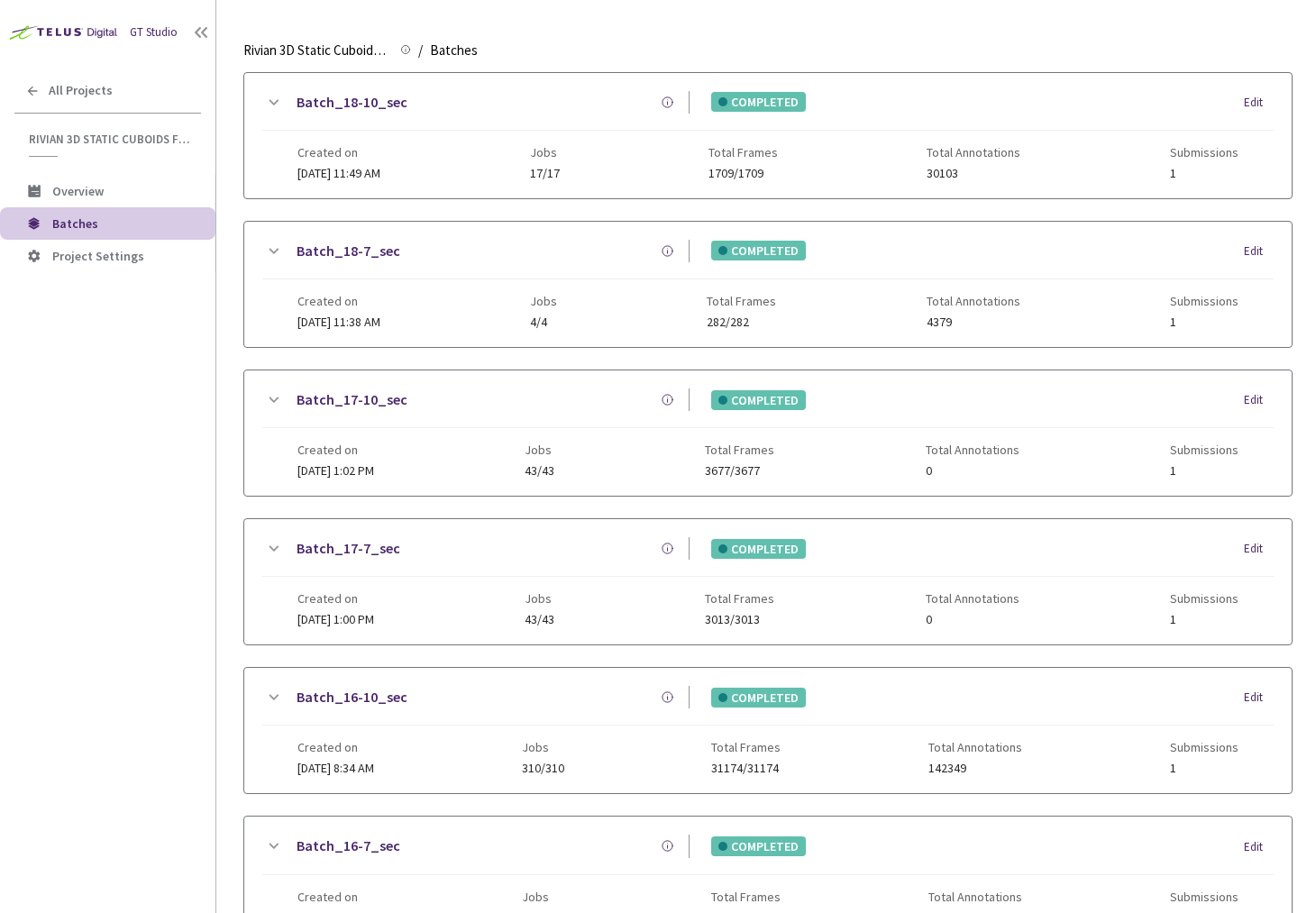 click on "Batch_18-7_sec" at bounding box center (487, 251) 